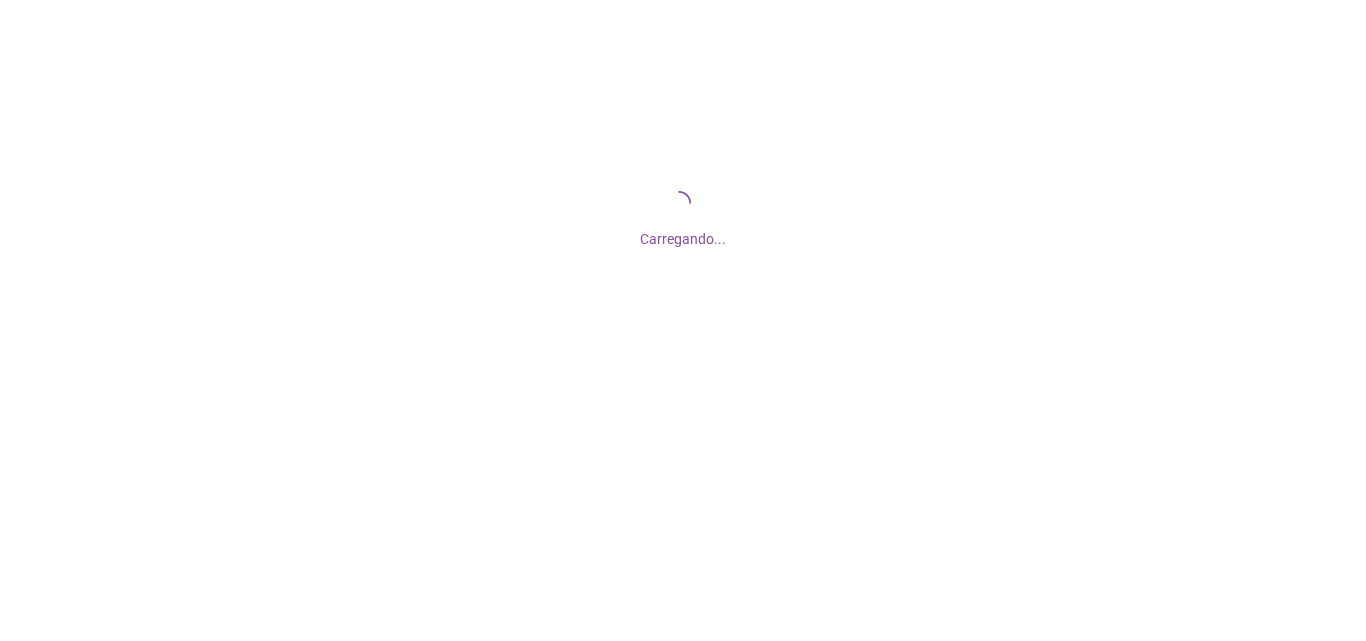 scroll, scrollTop: 0, scrollLeft: 0, axis: both 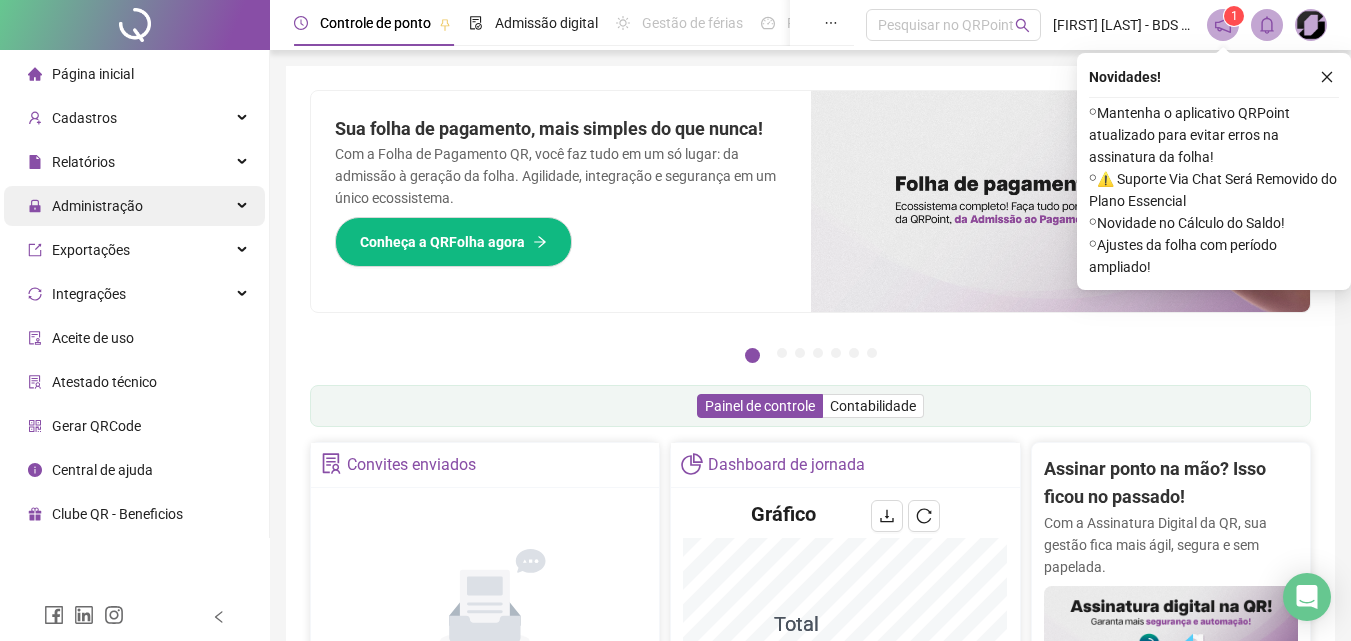 click on "Administração" at bounding box center (97, 206) 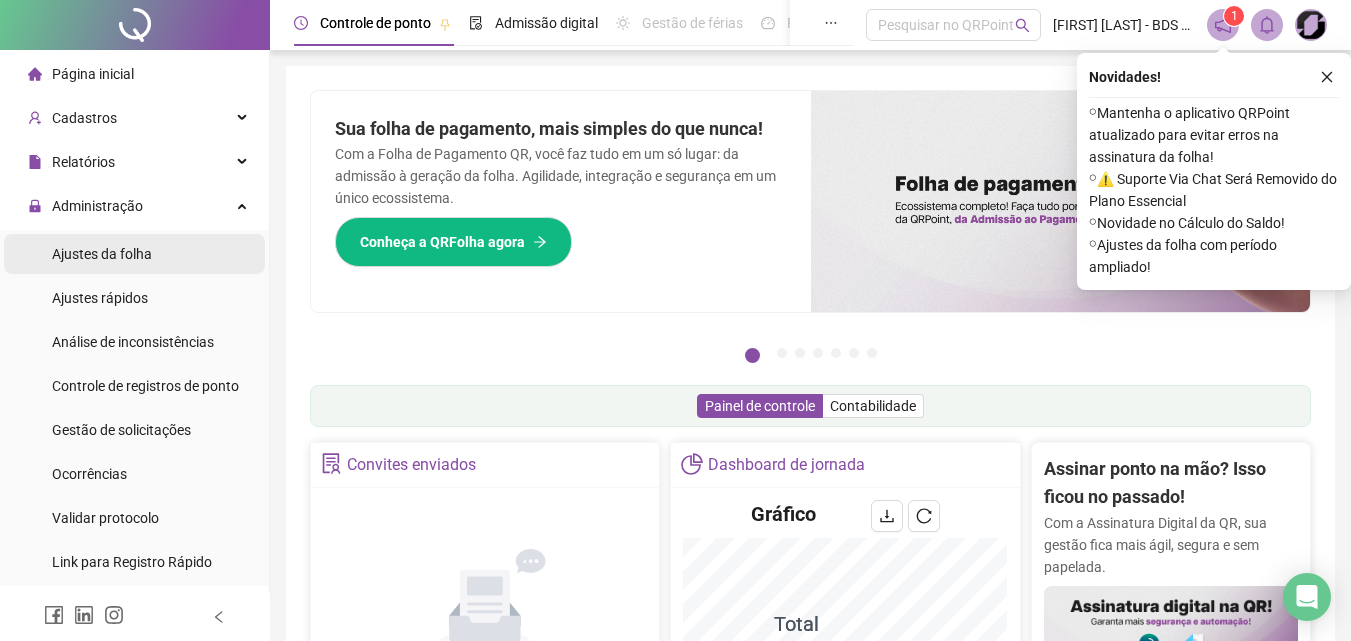 click on "Ajustes da folha" at bounding box center [102, 254] 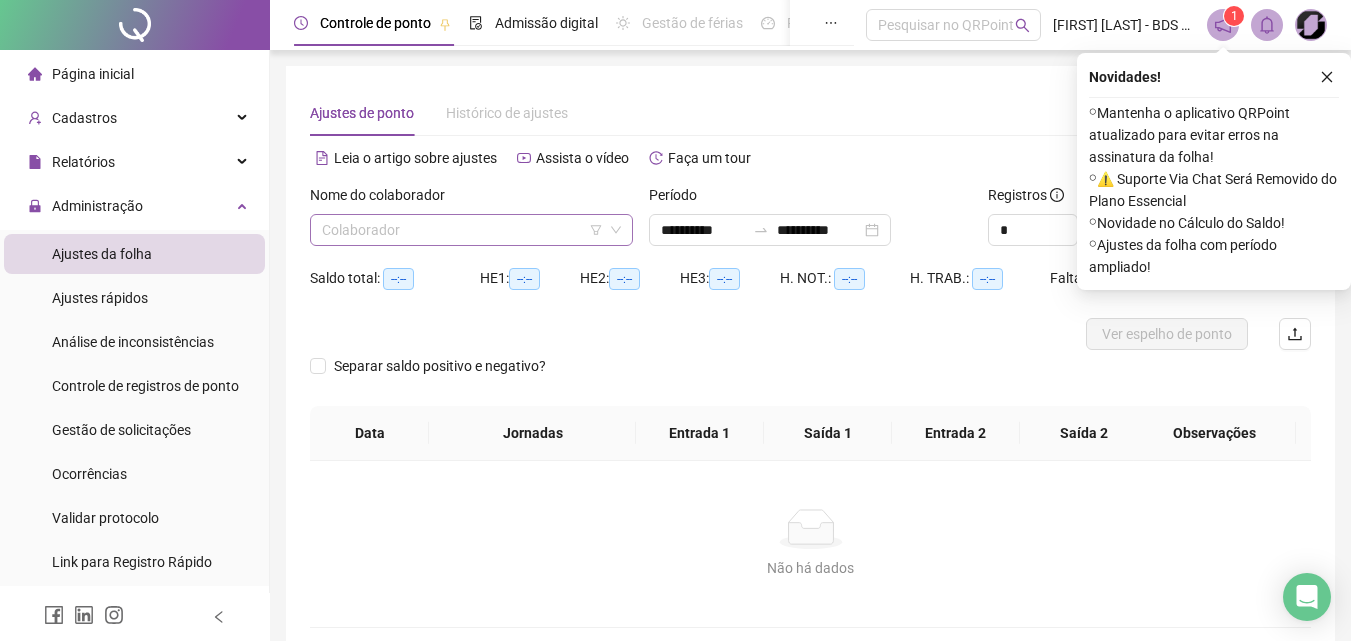 click on "Nome do colaborador Colaborador" at bounding box center (471, 215) 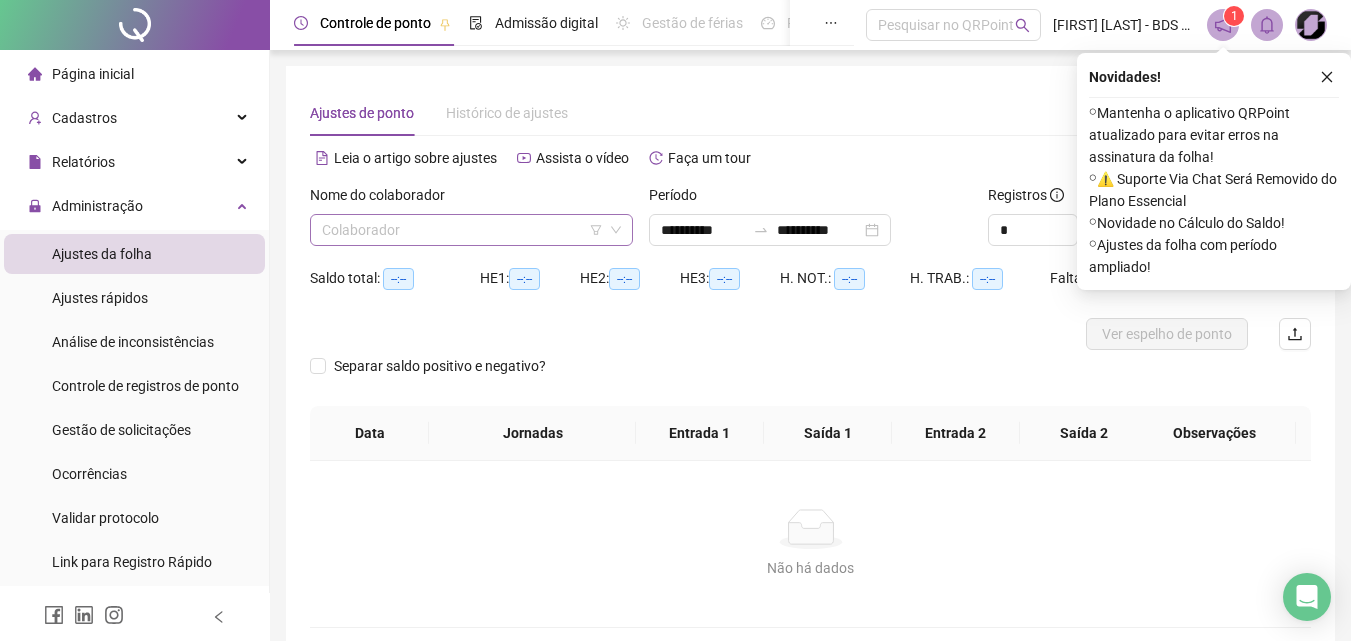 click at bounding box center [462, 230] 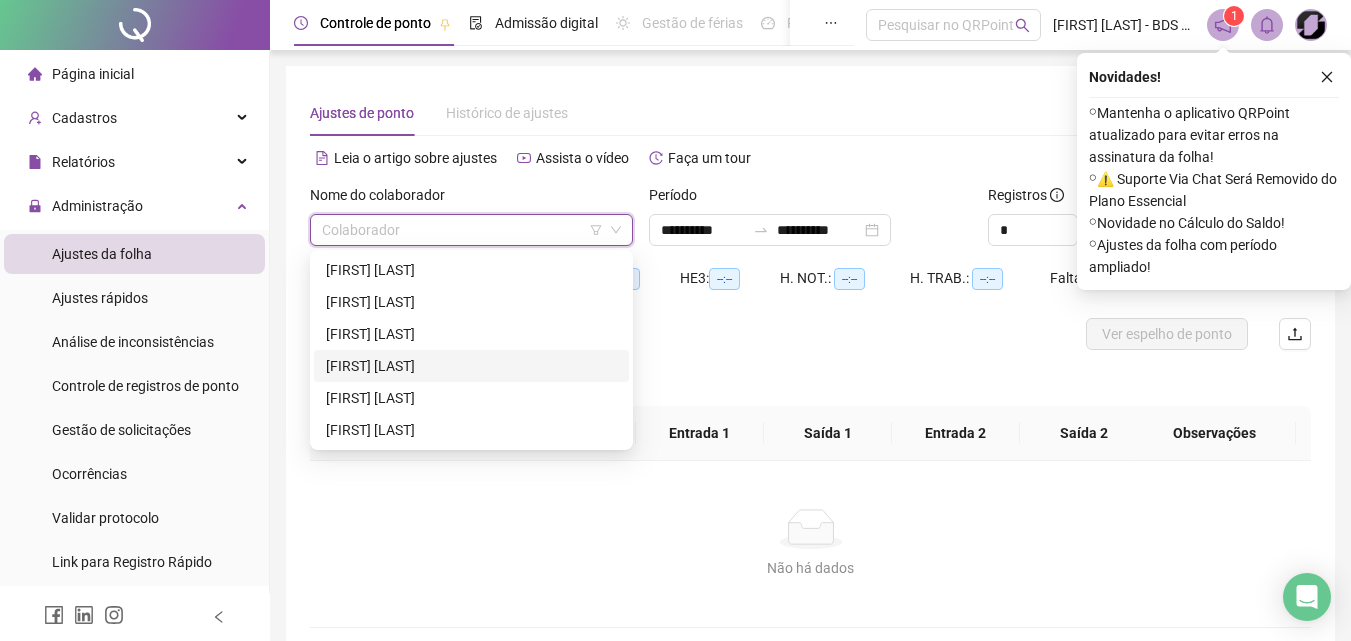 click on "[FIRST] [LAST]" at bounding box center (471, 366) 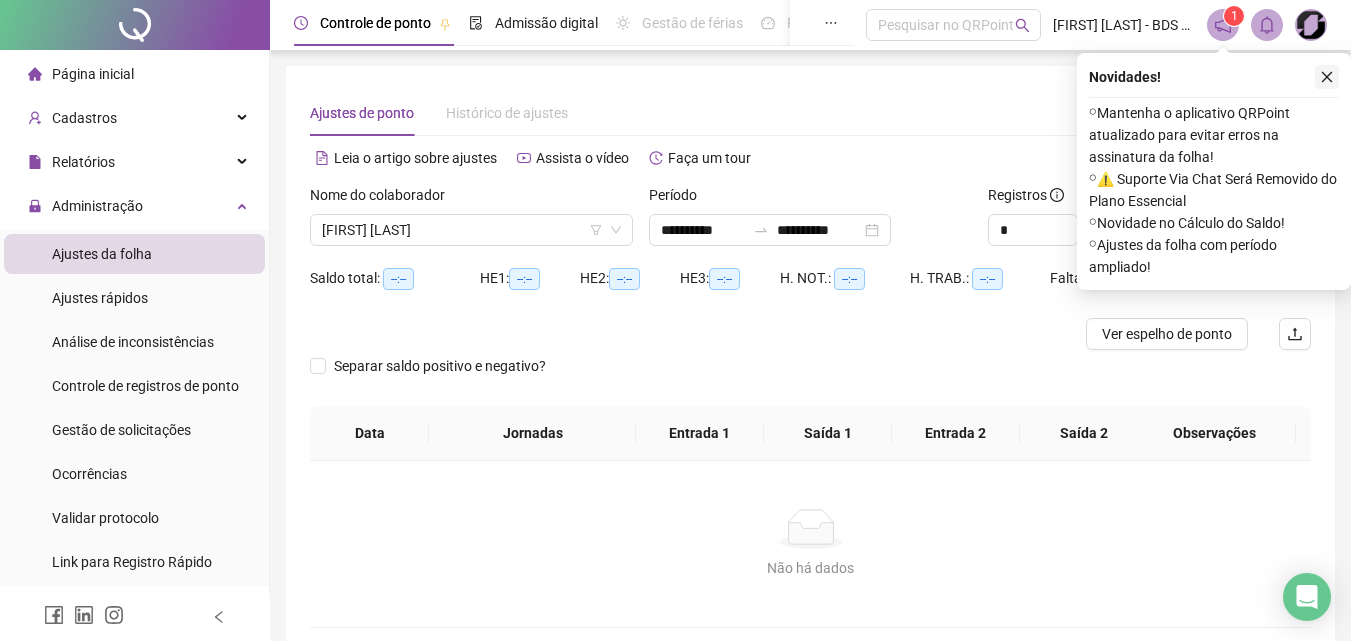 click 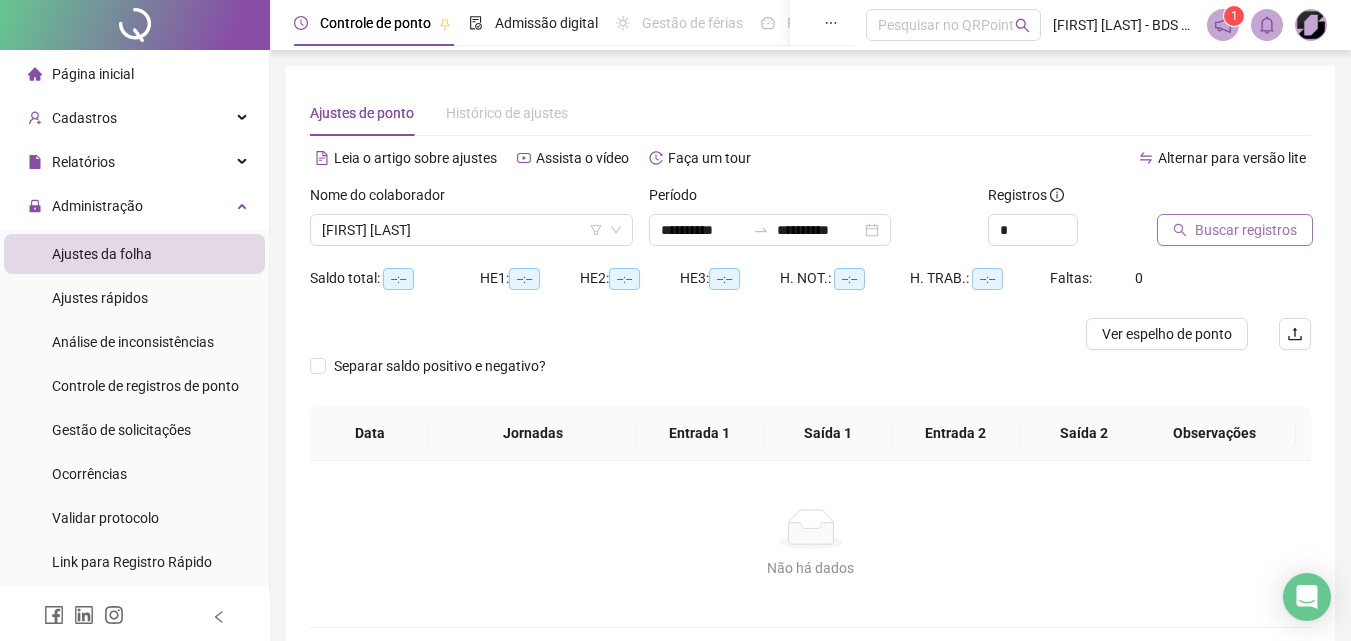 click on "Buscar registros" at bounding box center [1246, 230] 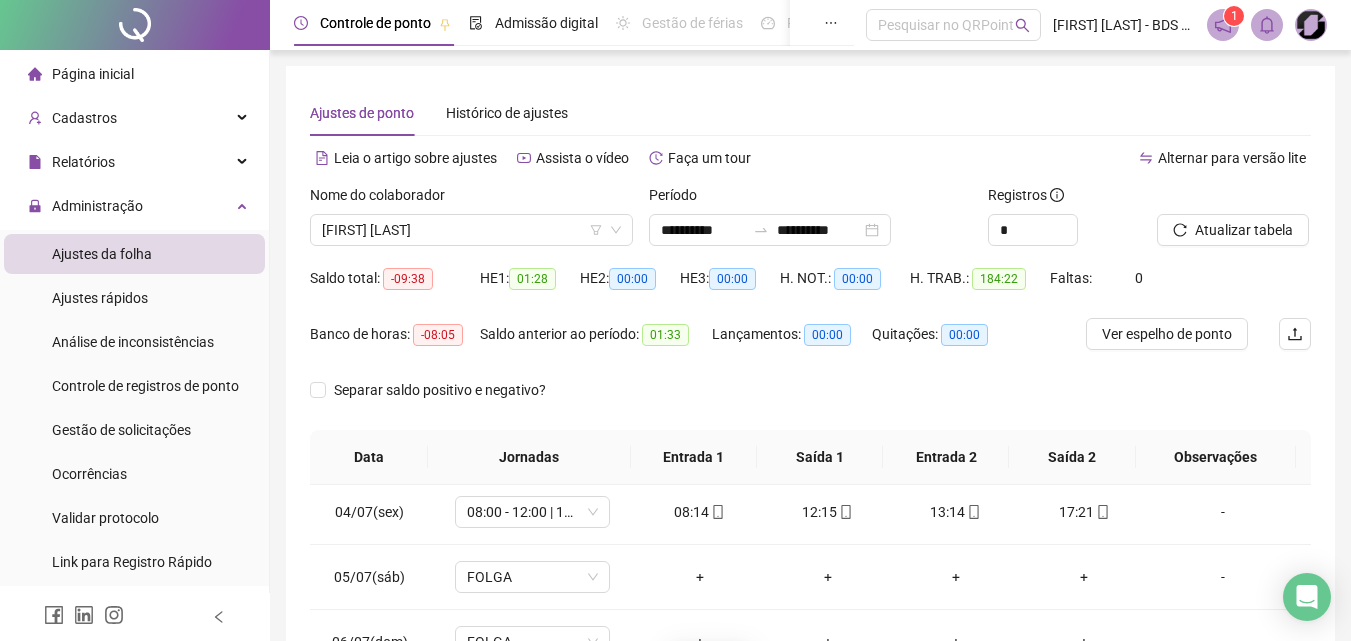 scroll, scrollTop: 0, scrollLeft: 0, axis: both 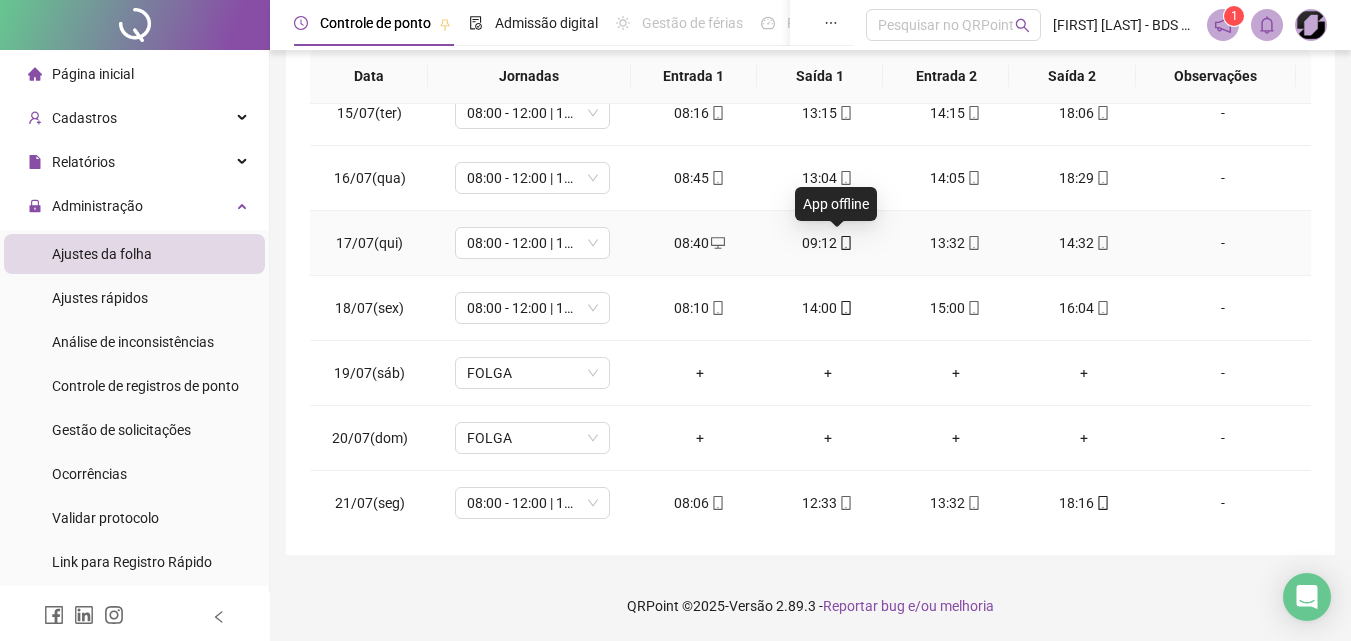 click 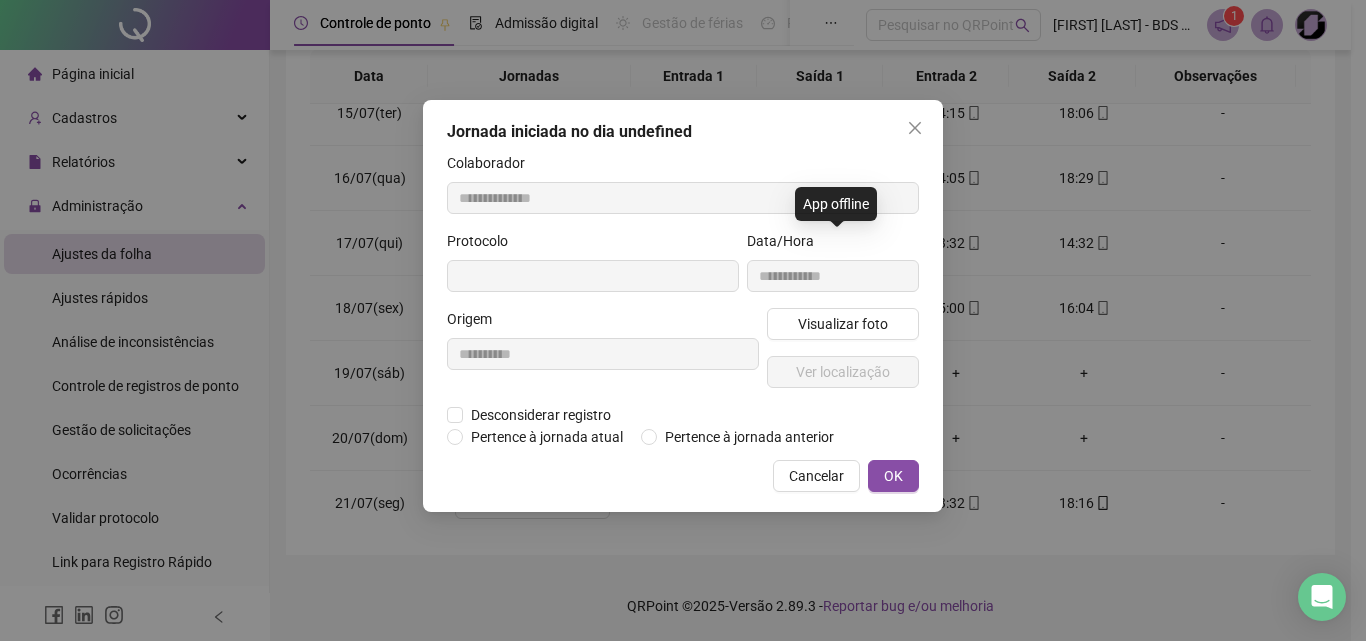 type on "**********" 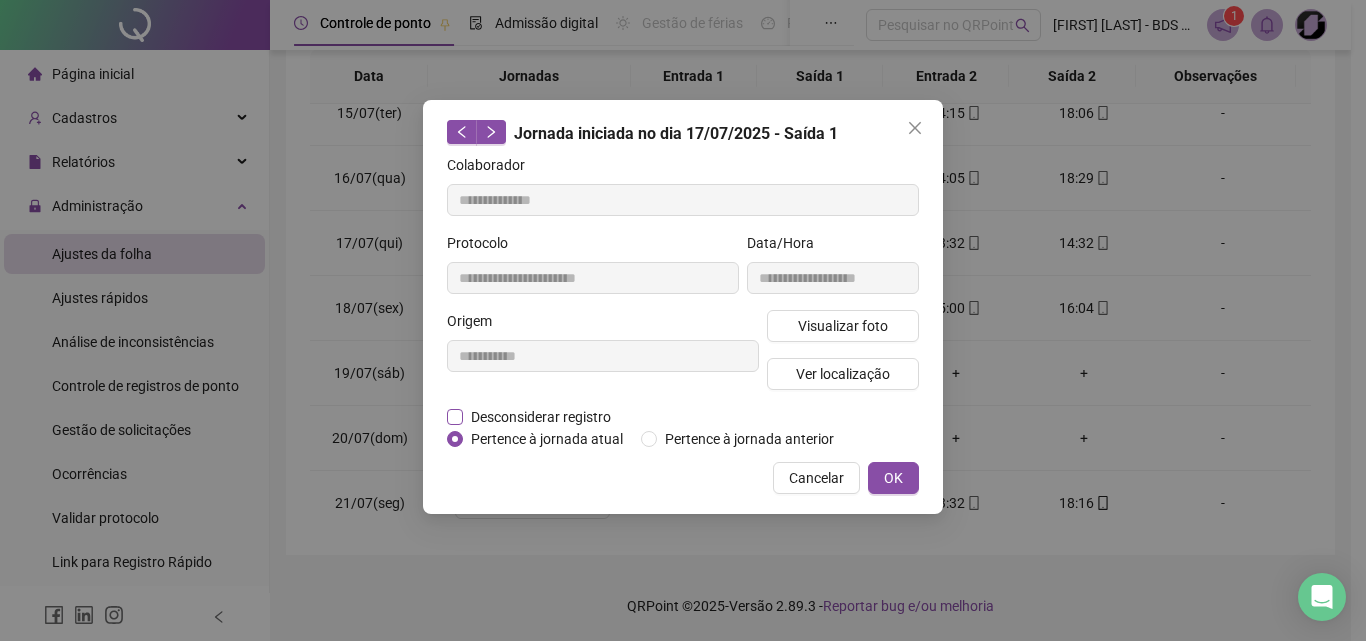 click on "Desconsiderar registro" at bounding box center (541, 417) 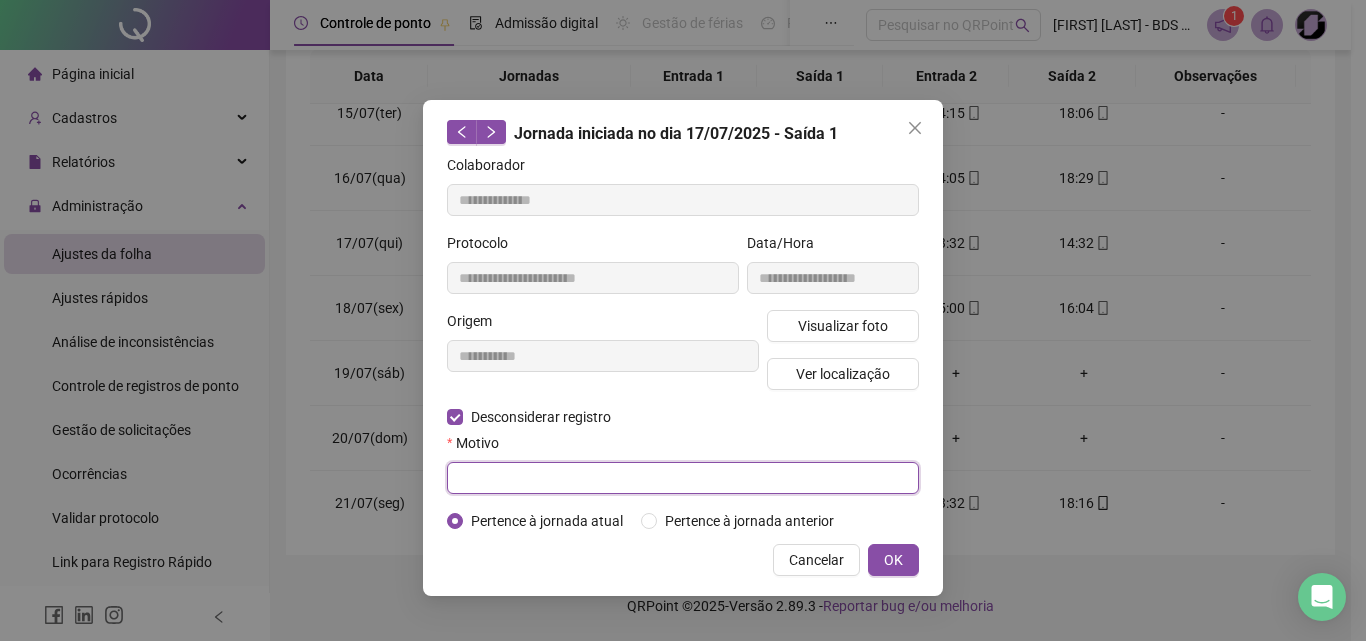 click at bounding box center (683, 478) 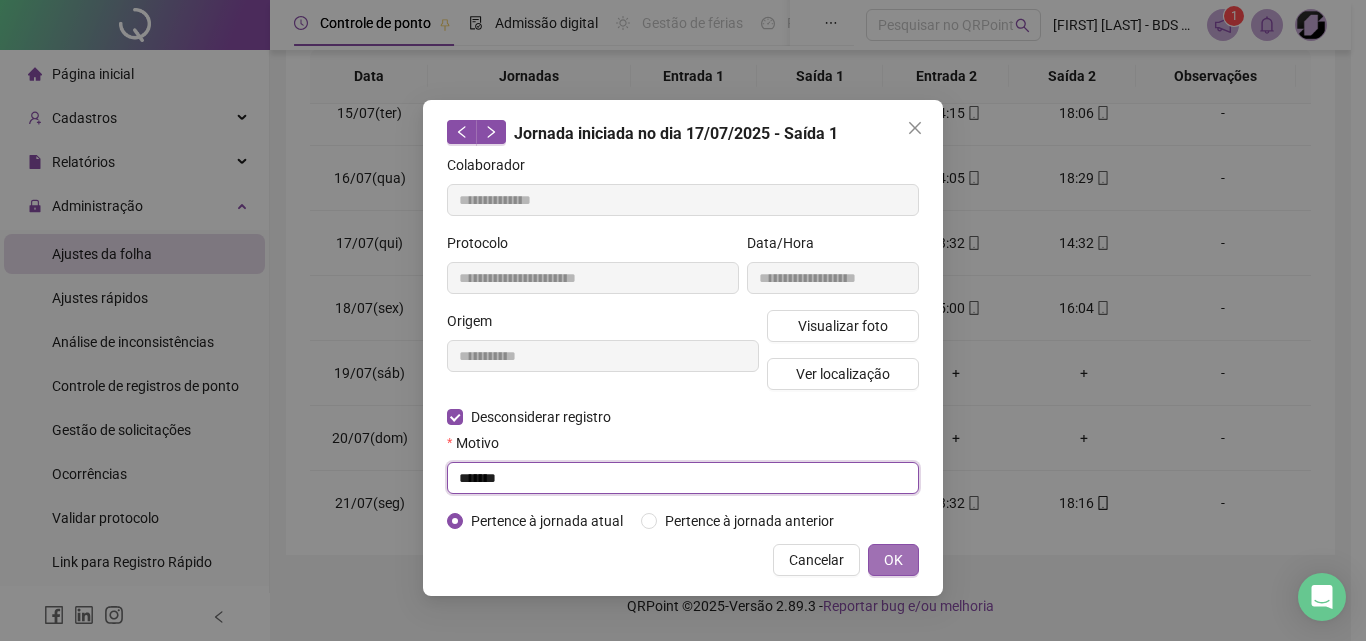type on "*******" 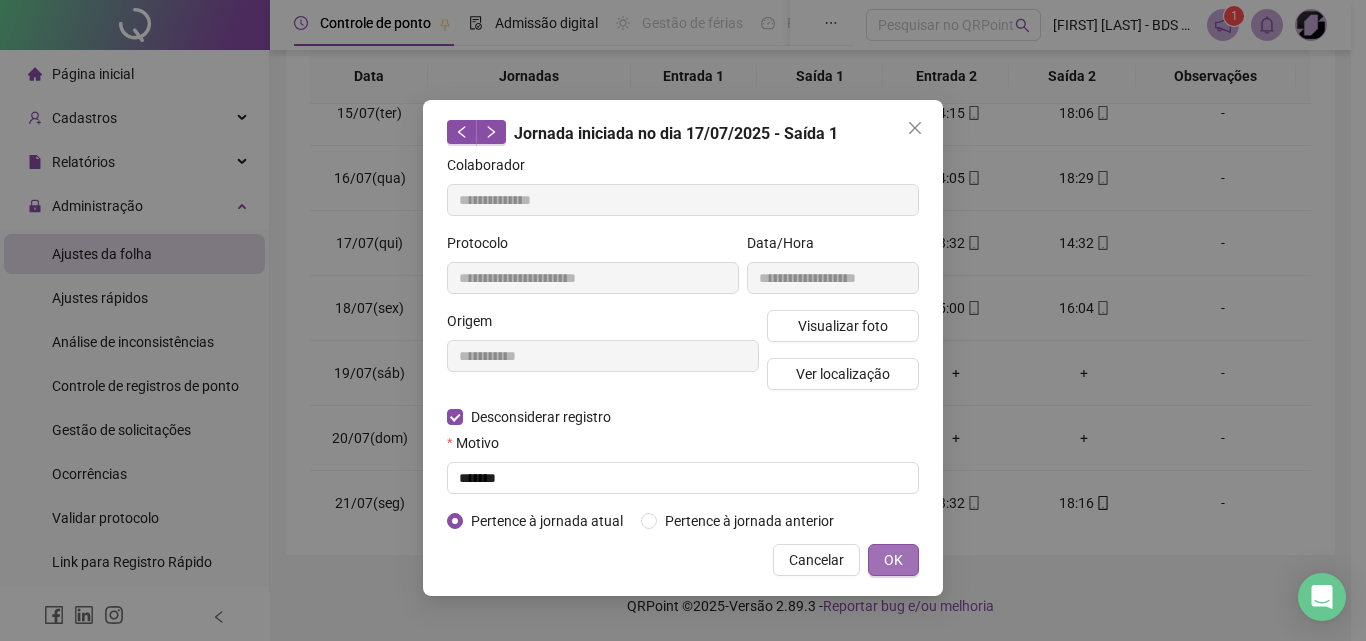 click on "OK" at bounding box center (893, 560) 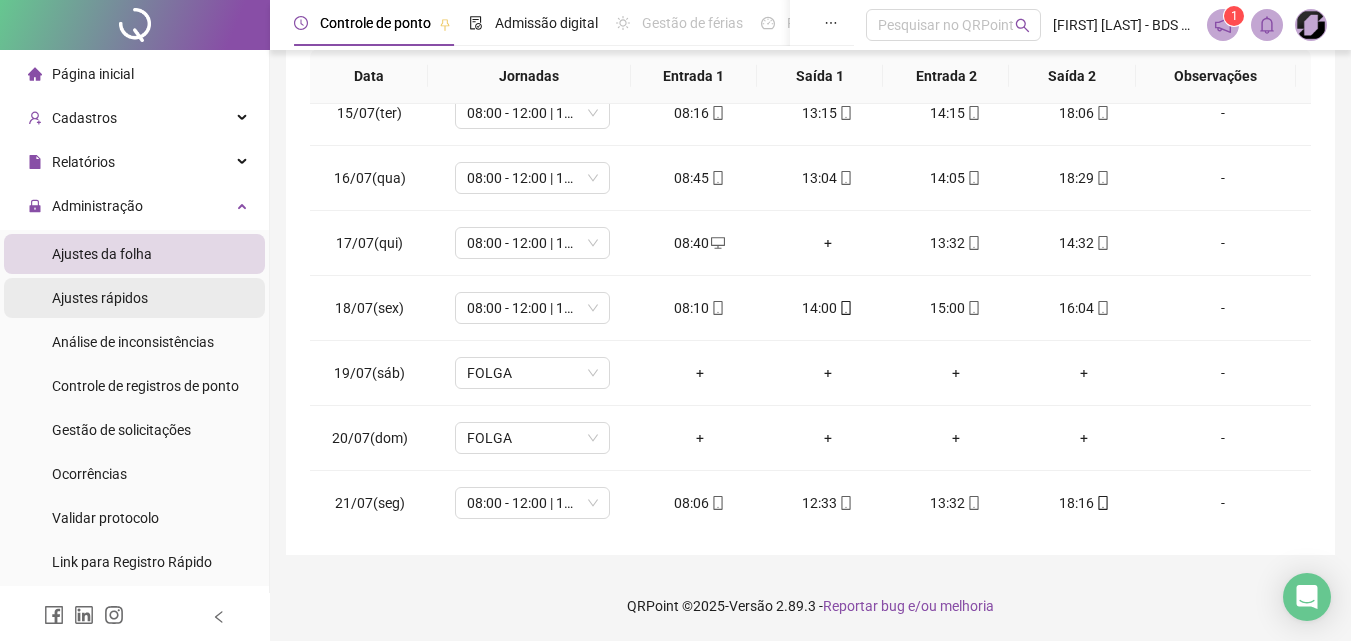 click on "Ajustes rápidos" at bounding box center [100, 298] 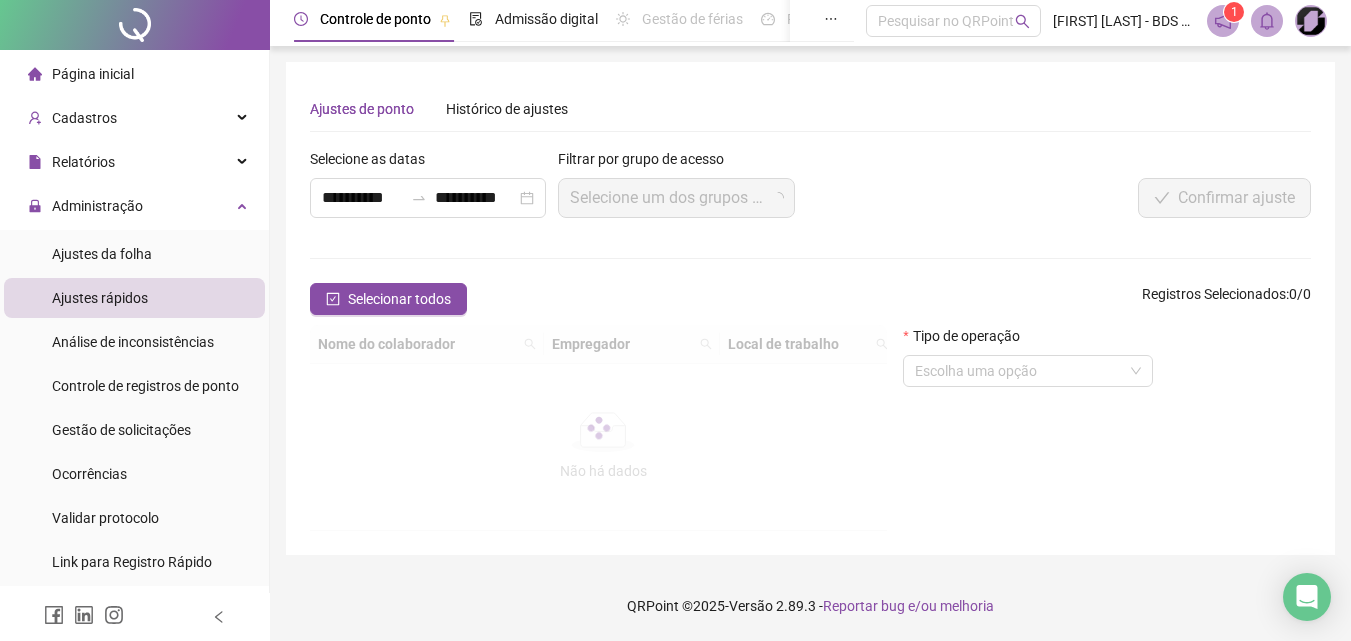 scroll, scrollTop: 0, scrollLeft: 0, axis: both 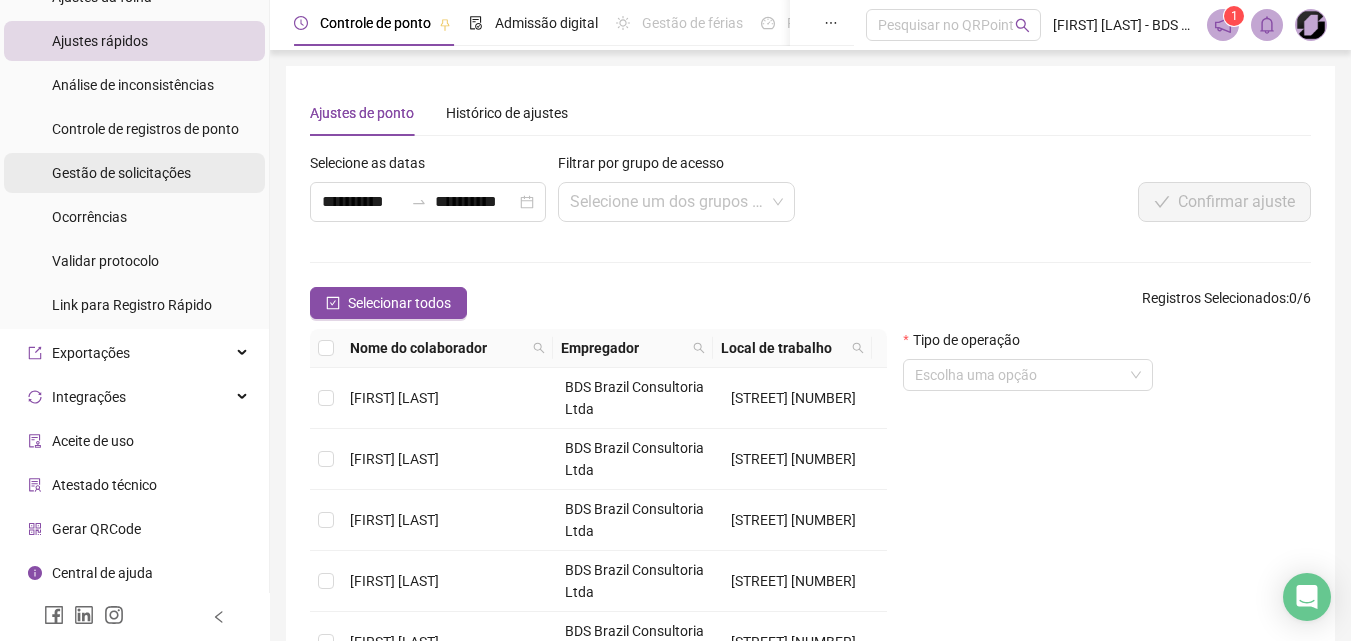 click on "Gestão de solicitações" at bounding box center [121, 173] 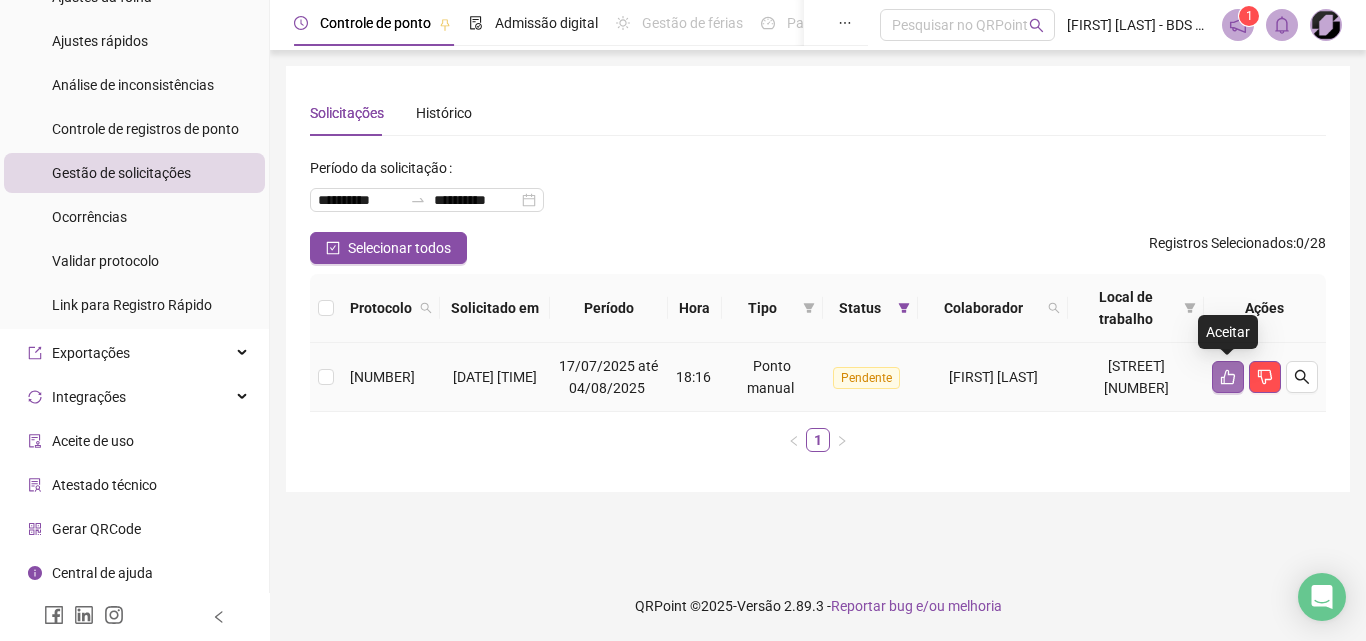 click 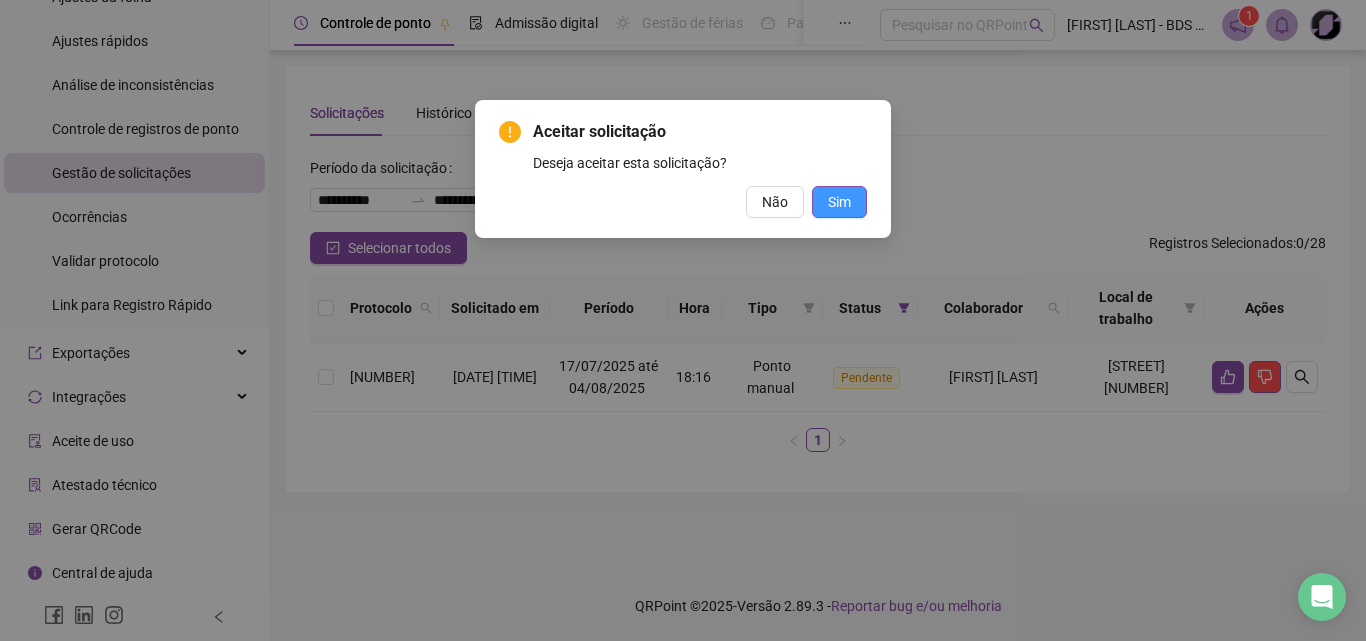 click on "Sim" at bounding box center [839, 202] 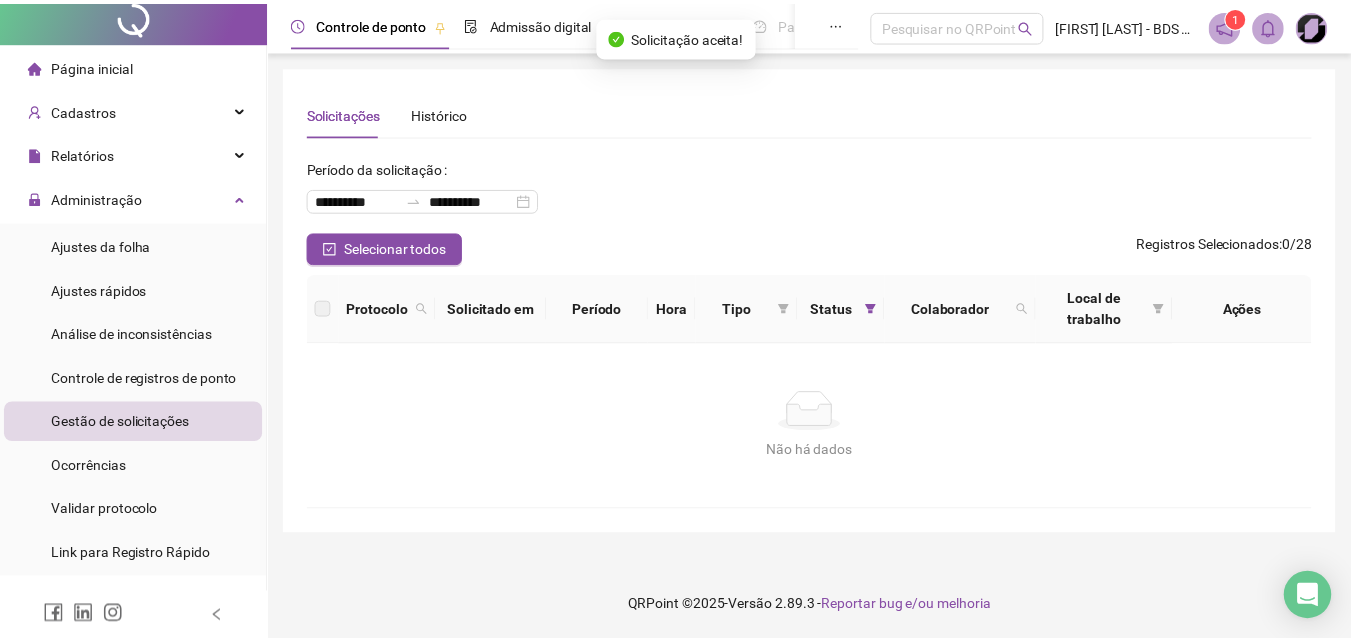 scroll, scrollTop: 0, scrollLeft: 0, axis: both 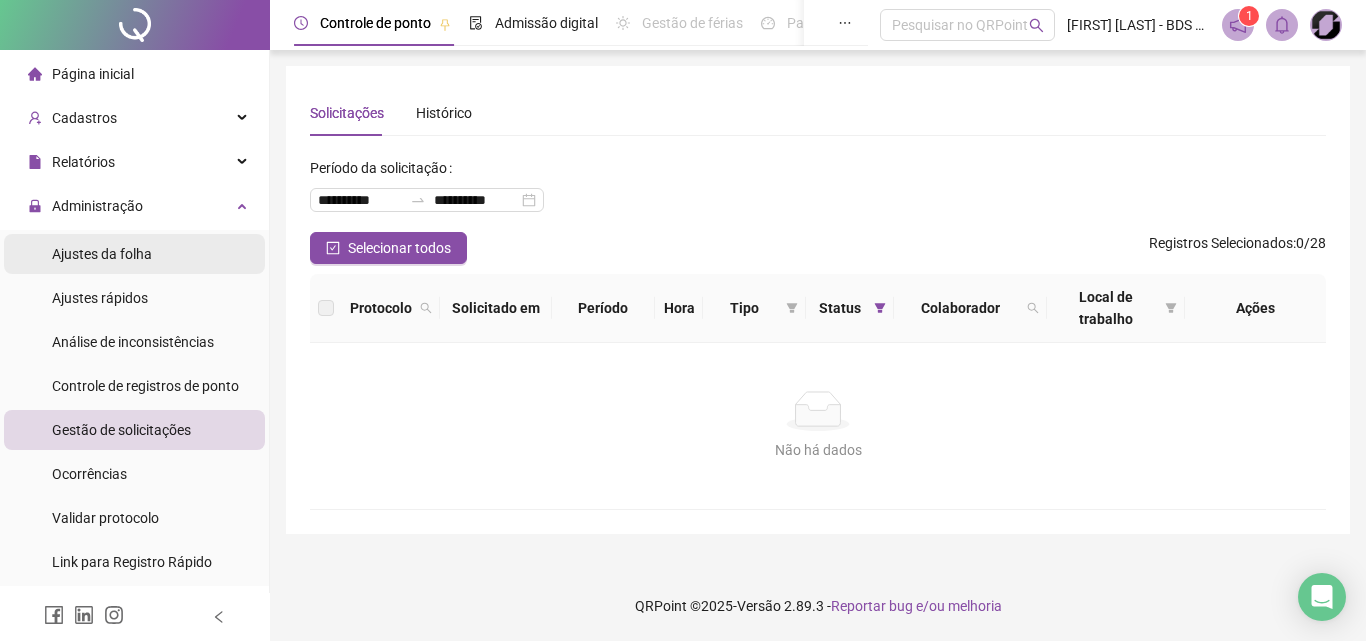 click on "Ajustes da folha" at bounding box center [102, 254] 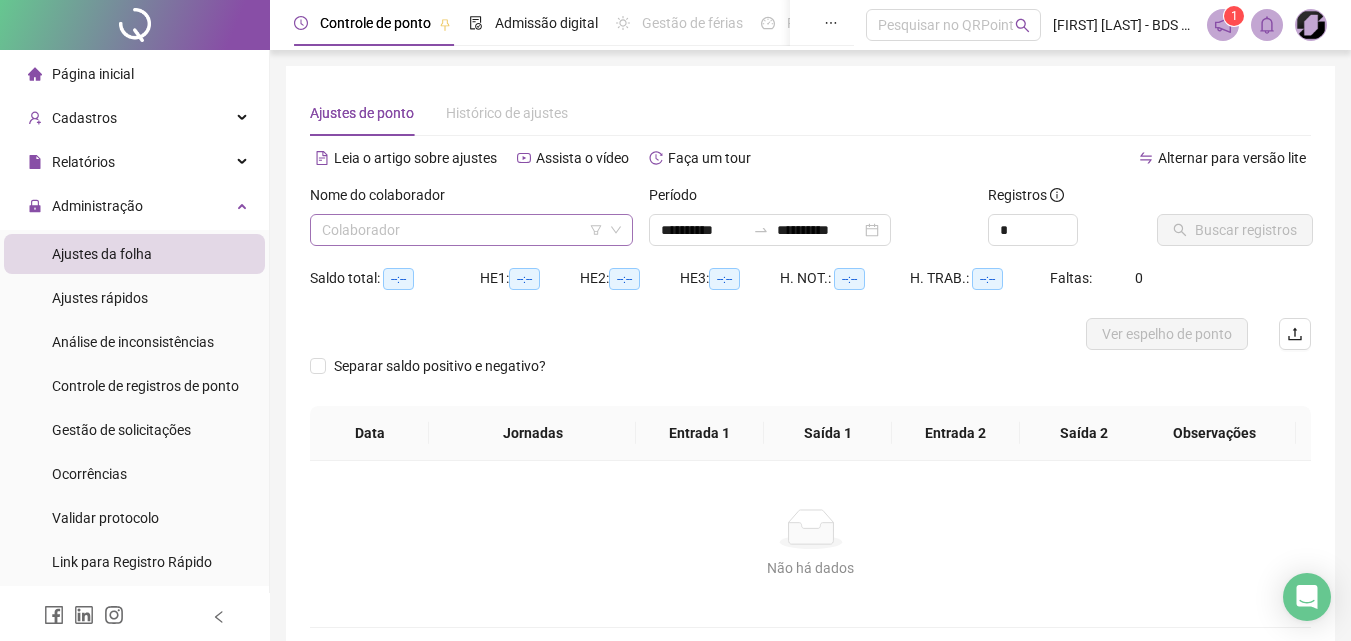 click at bounding box center (462, 230) 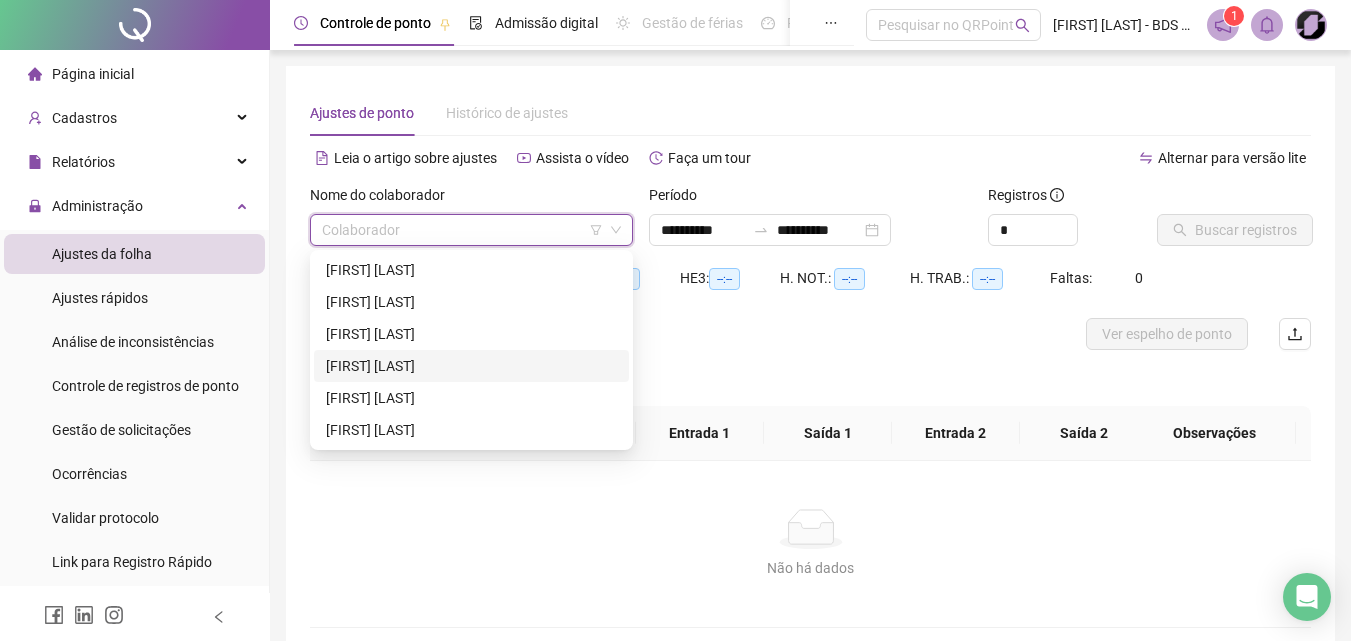click on "[FIRST] [LAST]" at bounding box center [471, 366] 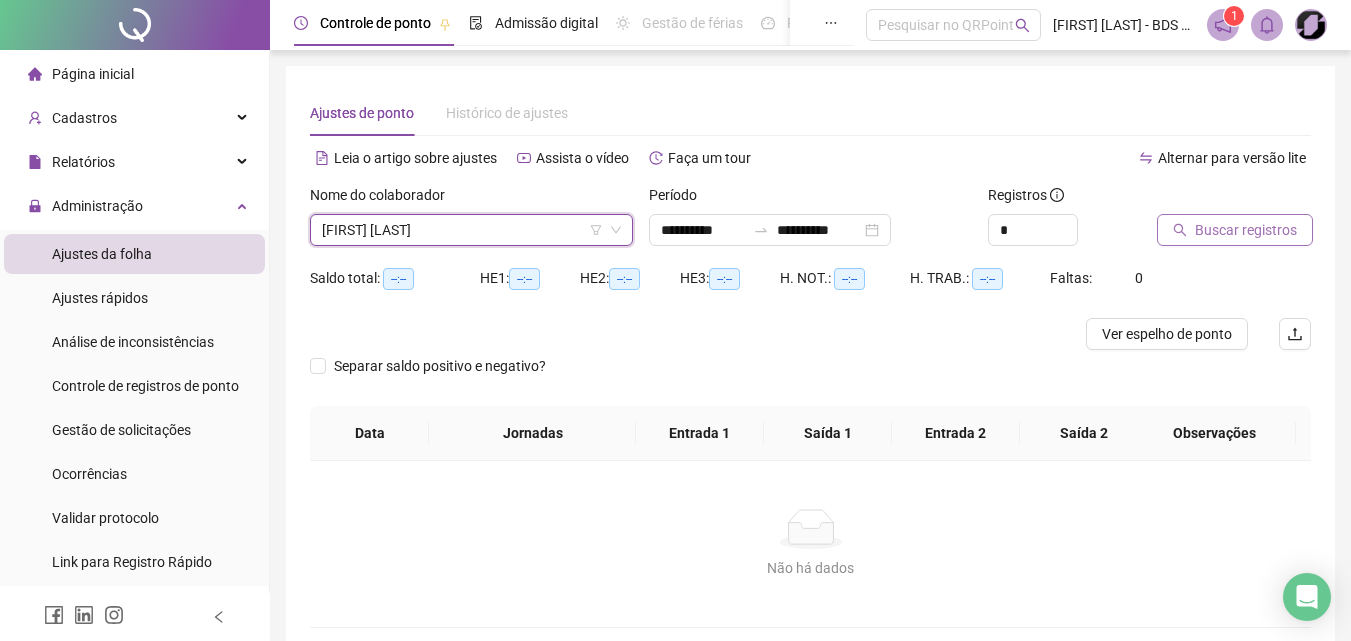 click on "Buscar registros" at bounding box center [1246, 230] 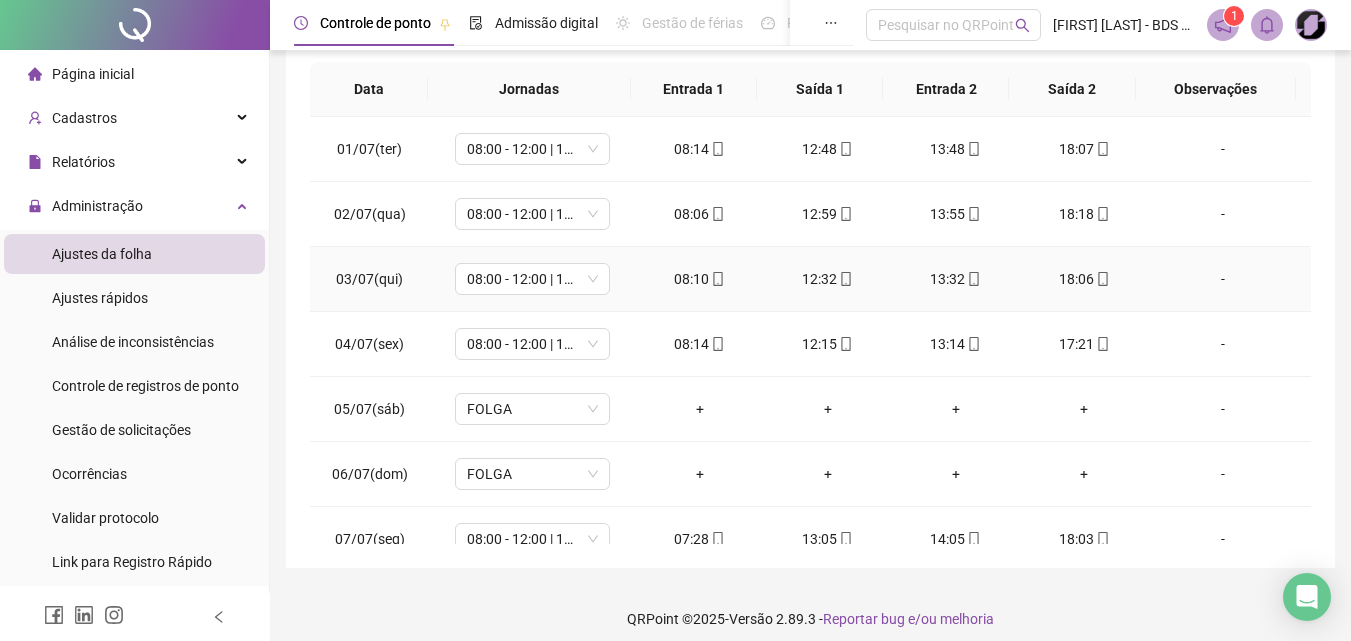 scroll, scrollTop: 381, scrollLeft: 0, axis: vertical 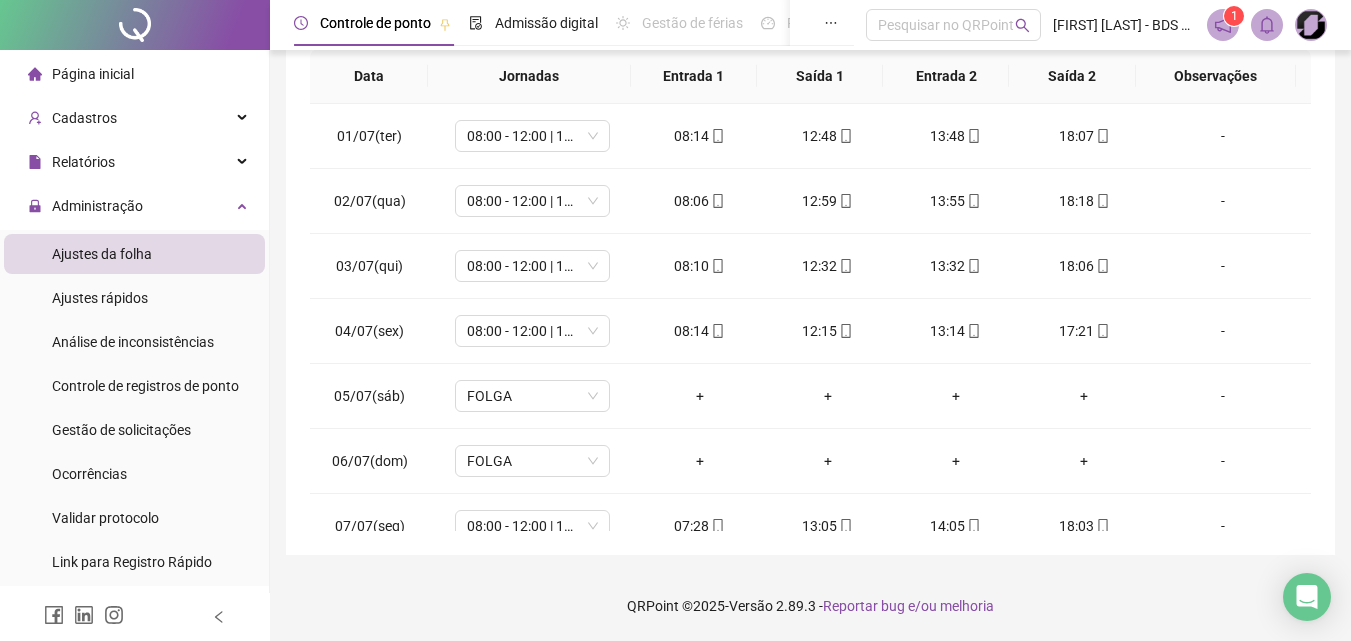 click on "Ajustes da folha" at bounding box center (102, 254) 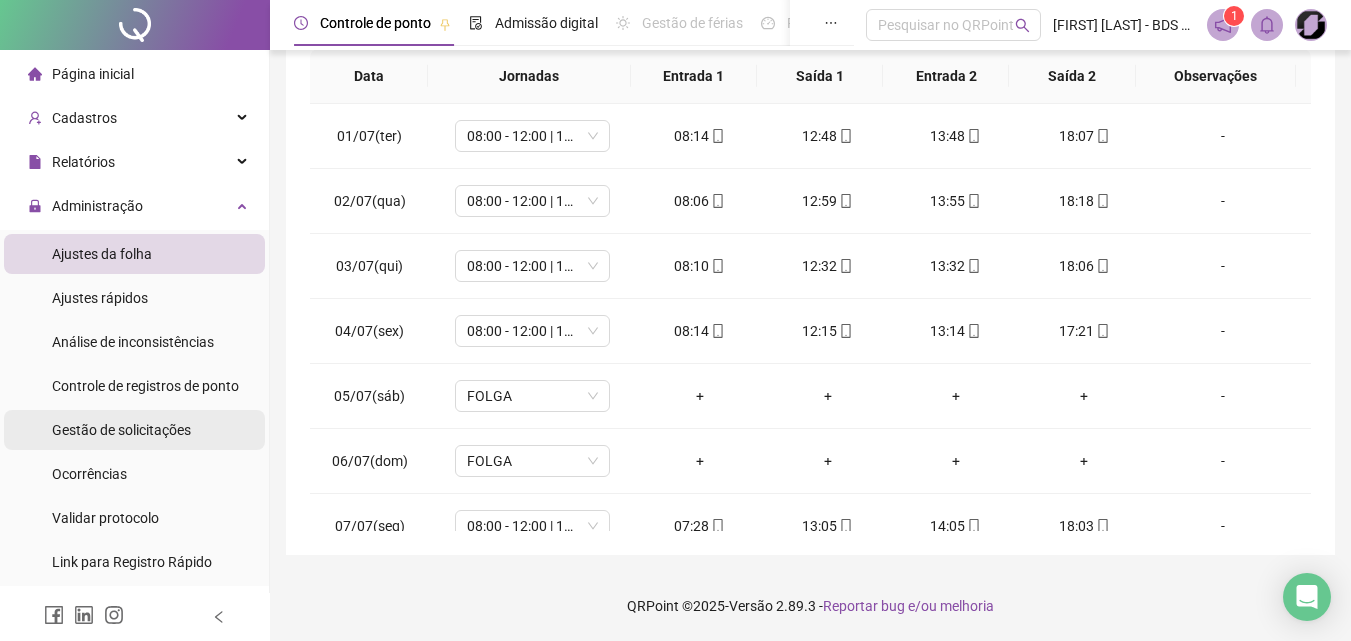 click on "Gestão de solicitações" at bounding box center (121, 430) 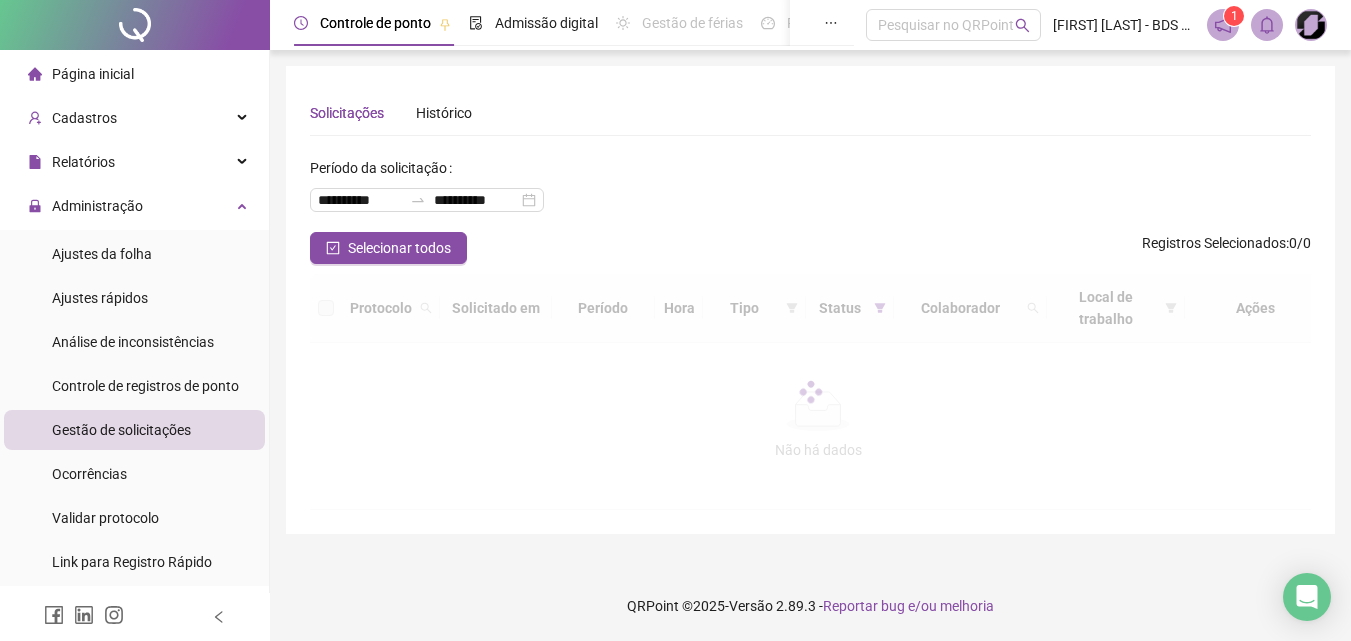scroll, scrollTop: 0, scrollLeft: 0, axis: both 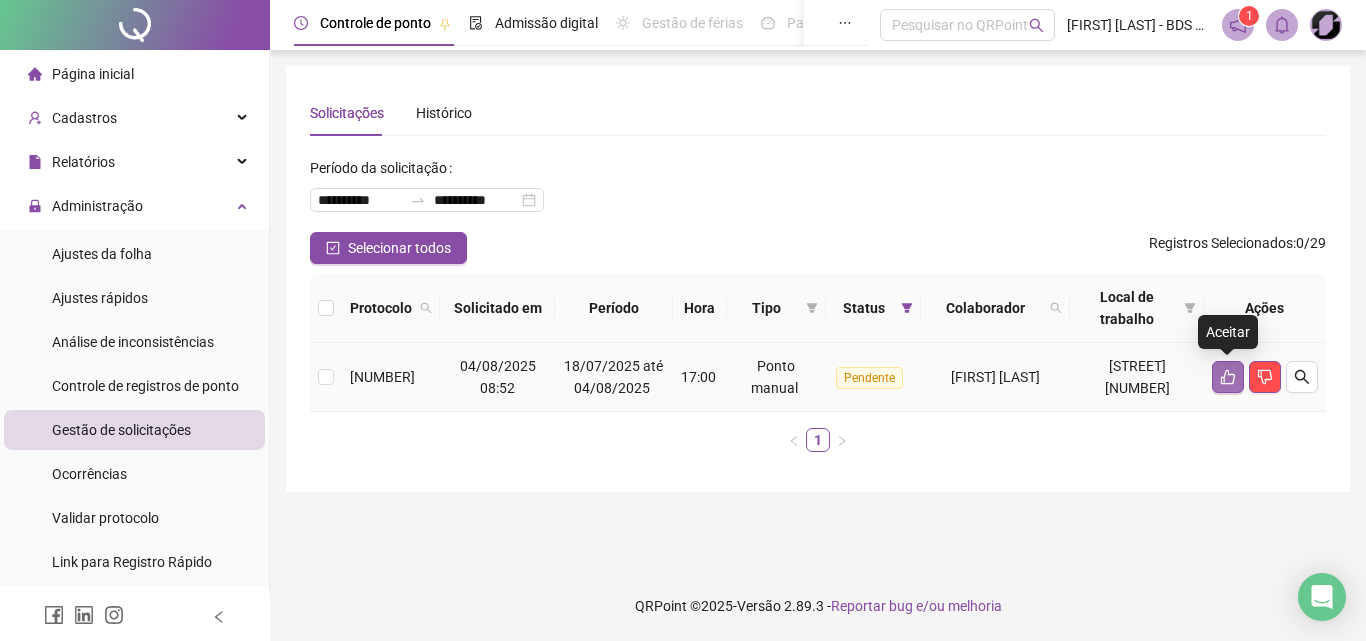 click 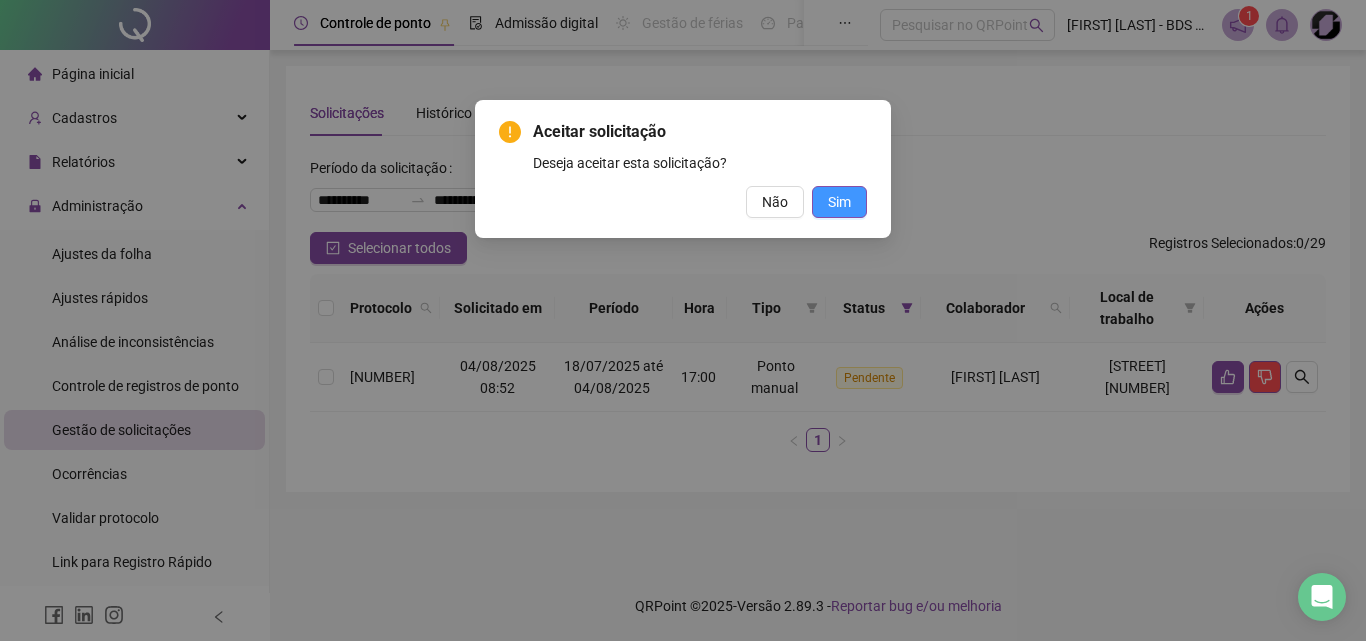 click on "Sim" at bounding box center (839, 202) 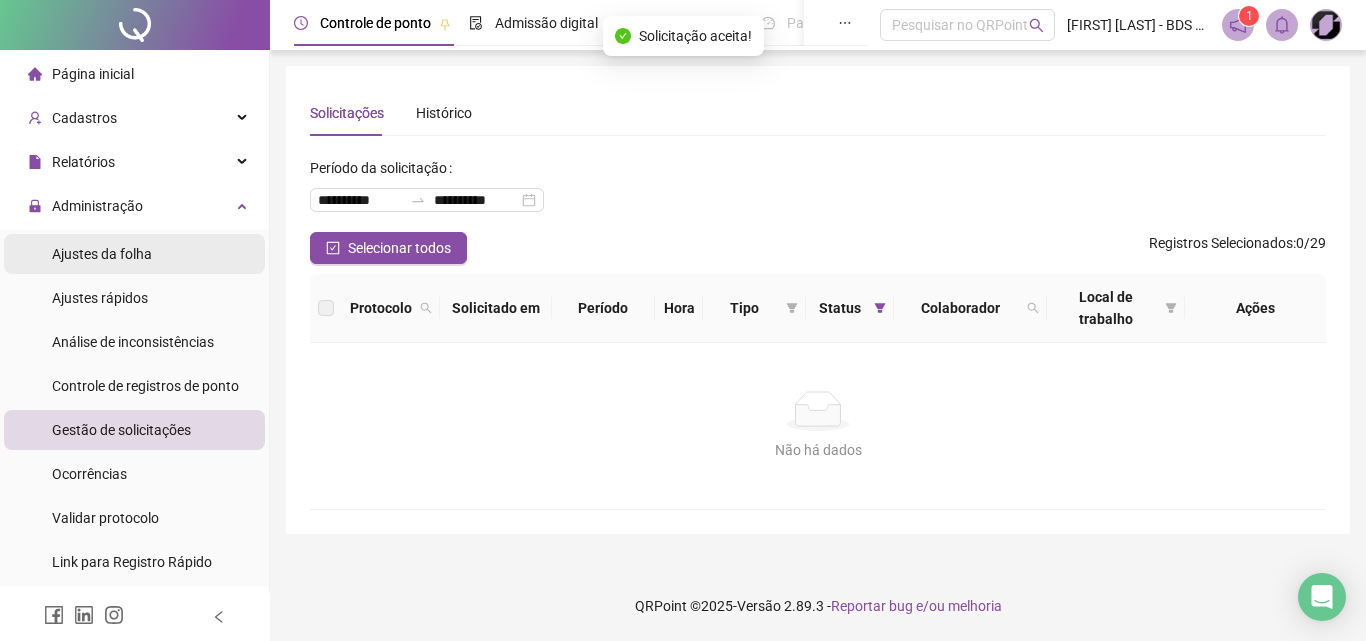 click on "Ajustes da folha" at bounding box center [102, 254] 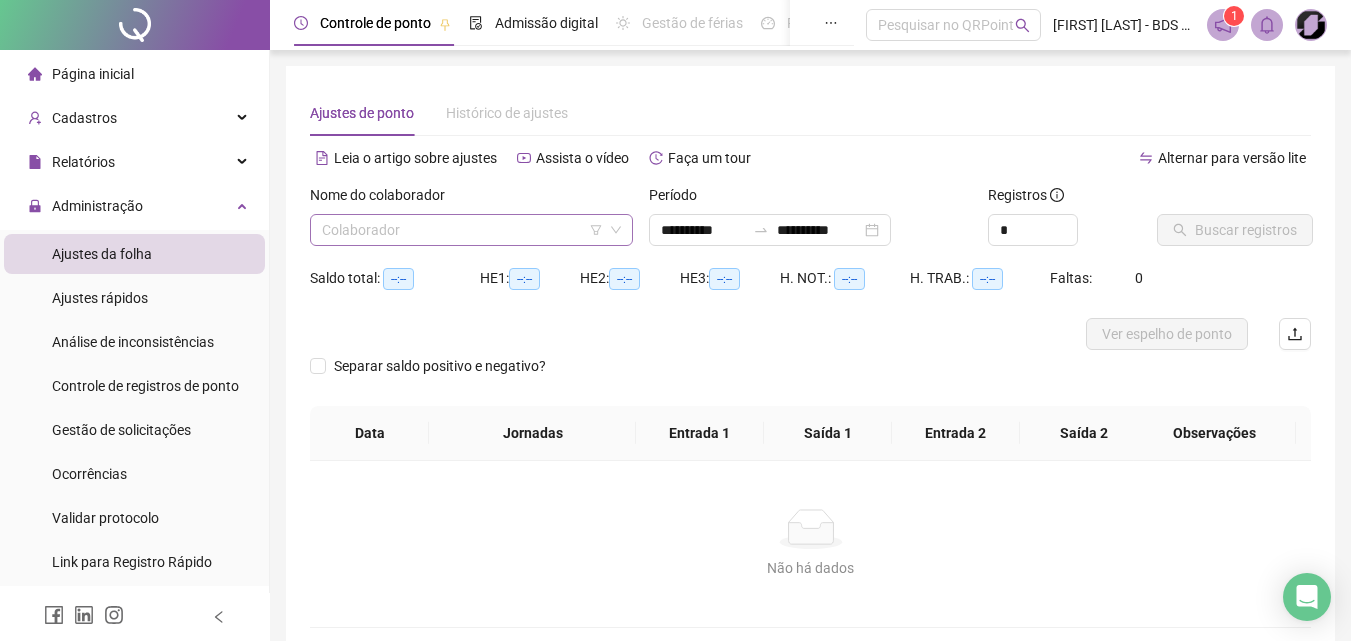 click at bounding box center [462, 230] 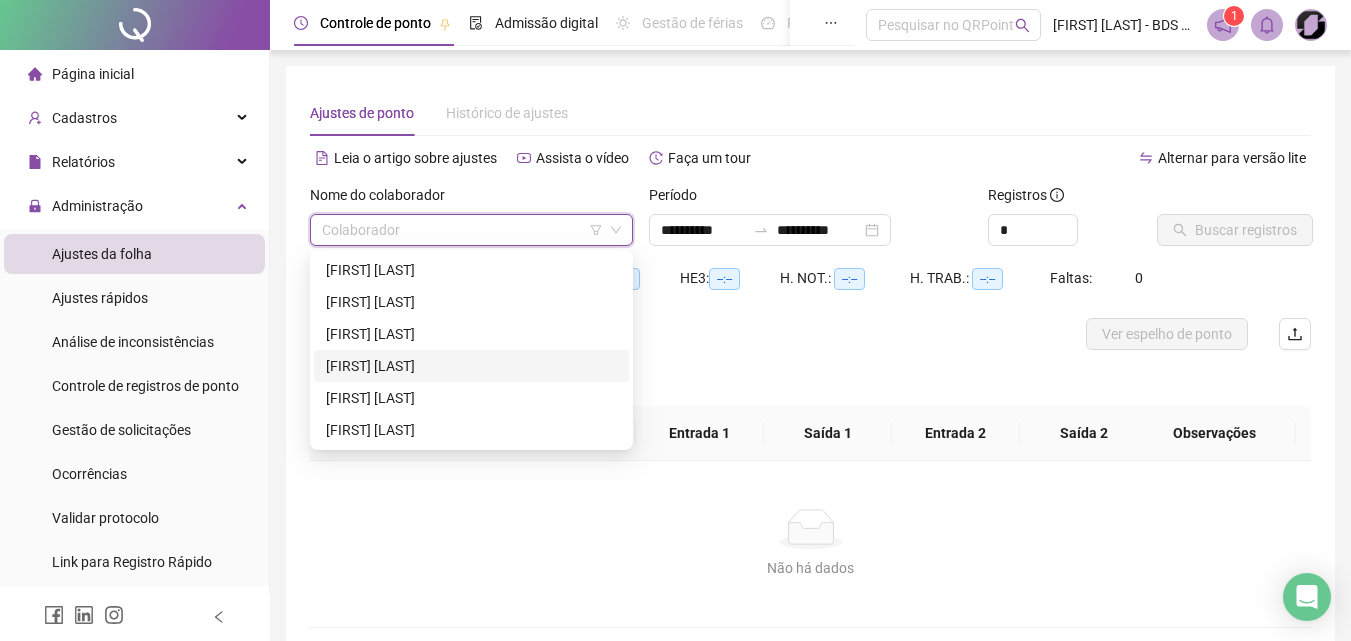 click on "[FIRST] [LAST]" at bounding box center [471, 366] 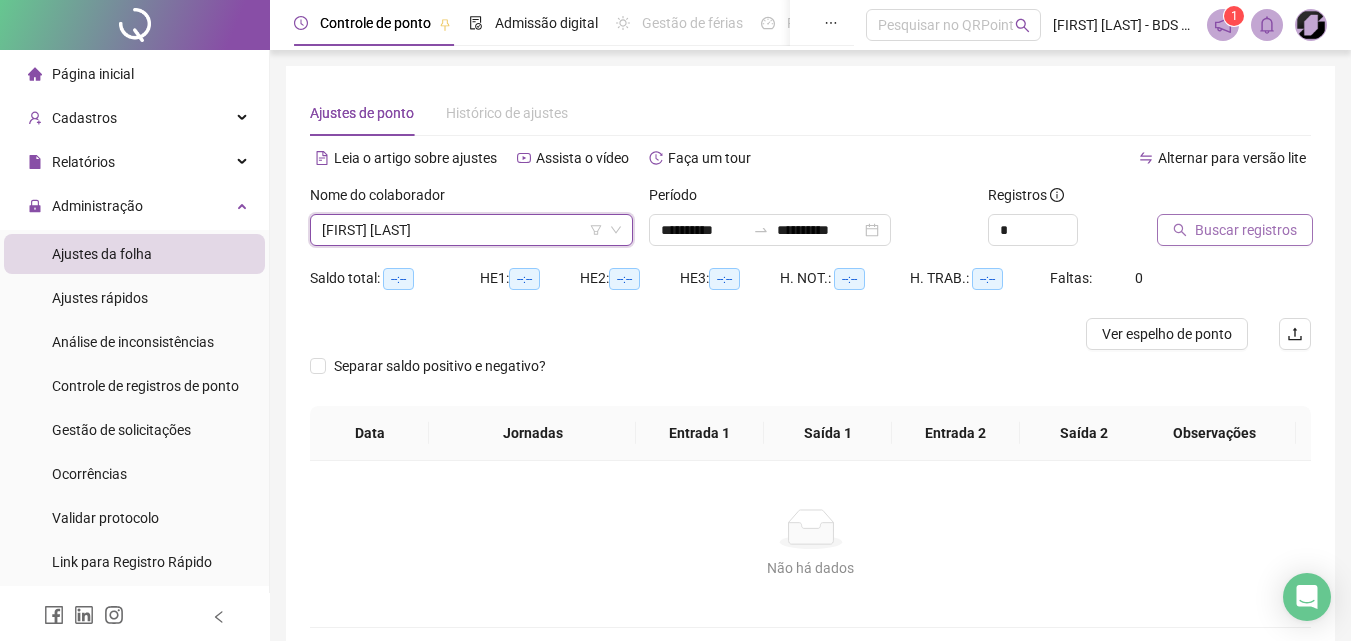 click on "Buscar registros" at bounding box center [1246, 230] 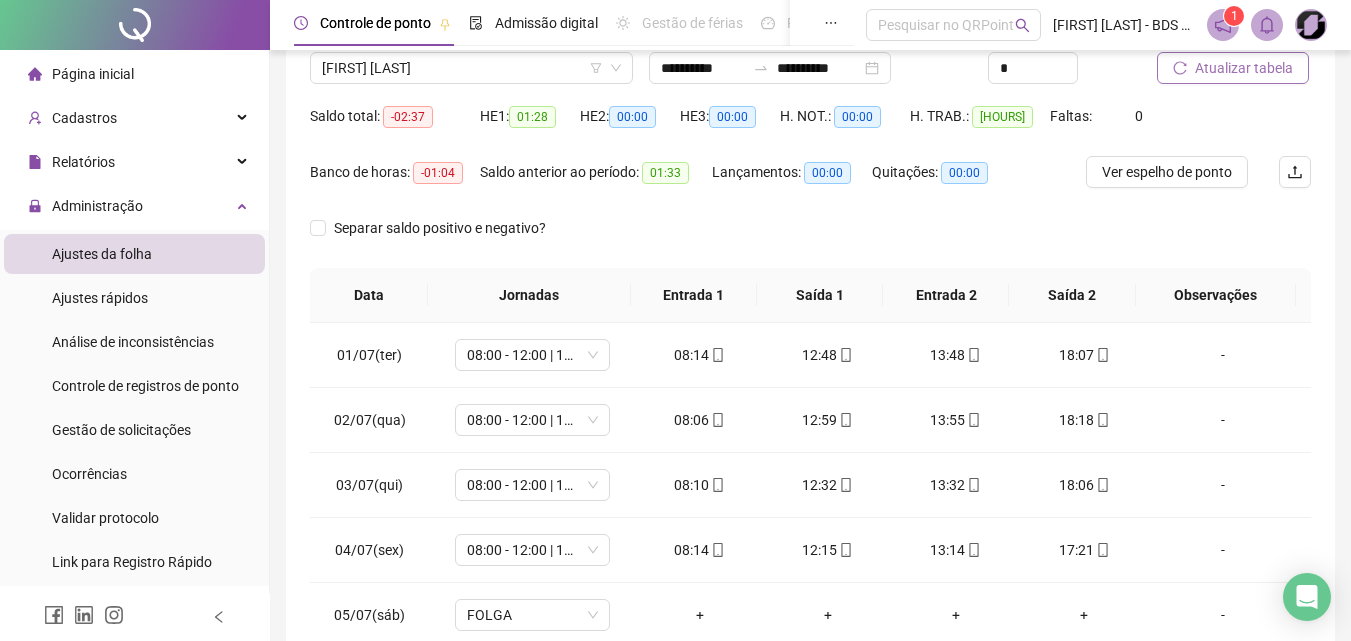 scroll, scrollTop: 300, scrollLeft: 0, axis: vertical 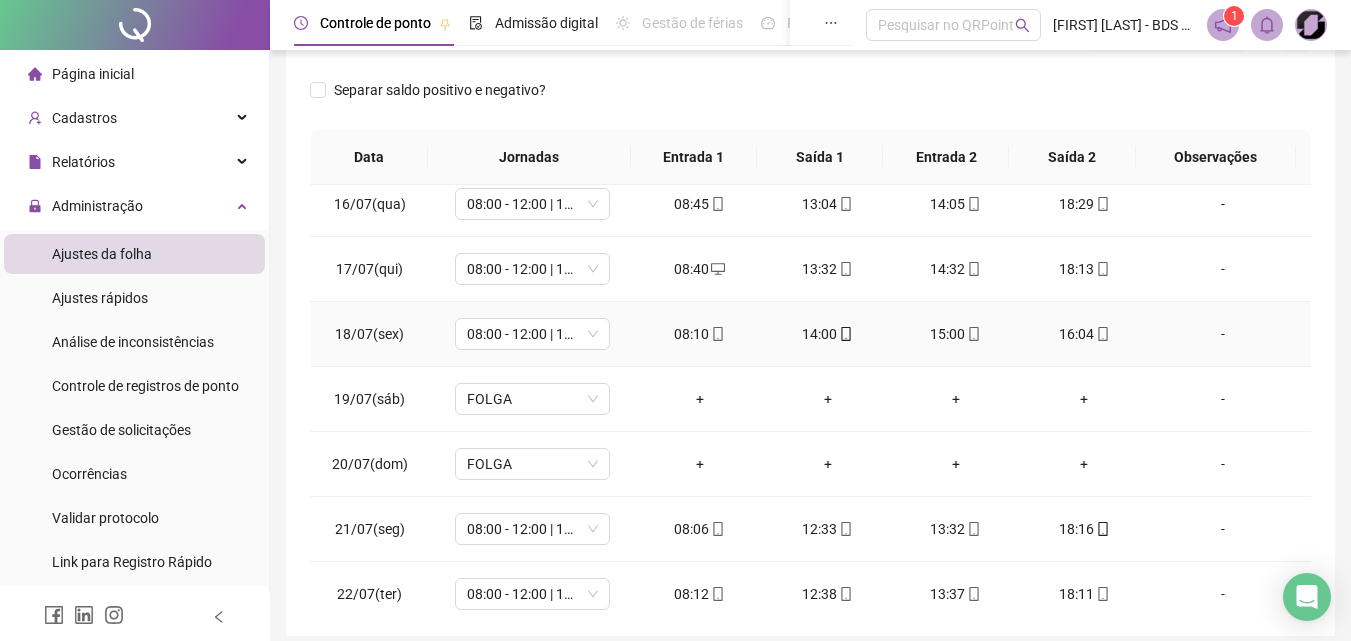 click on "16:04" at bounding box center (1084, 334) 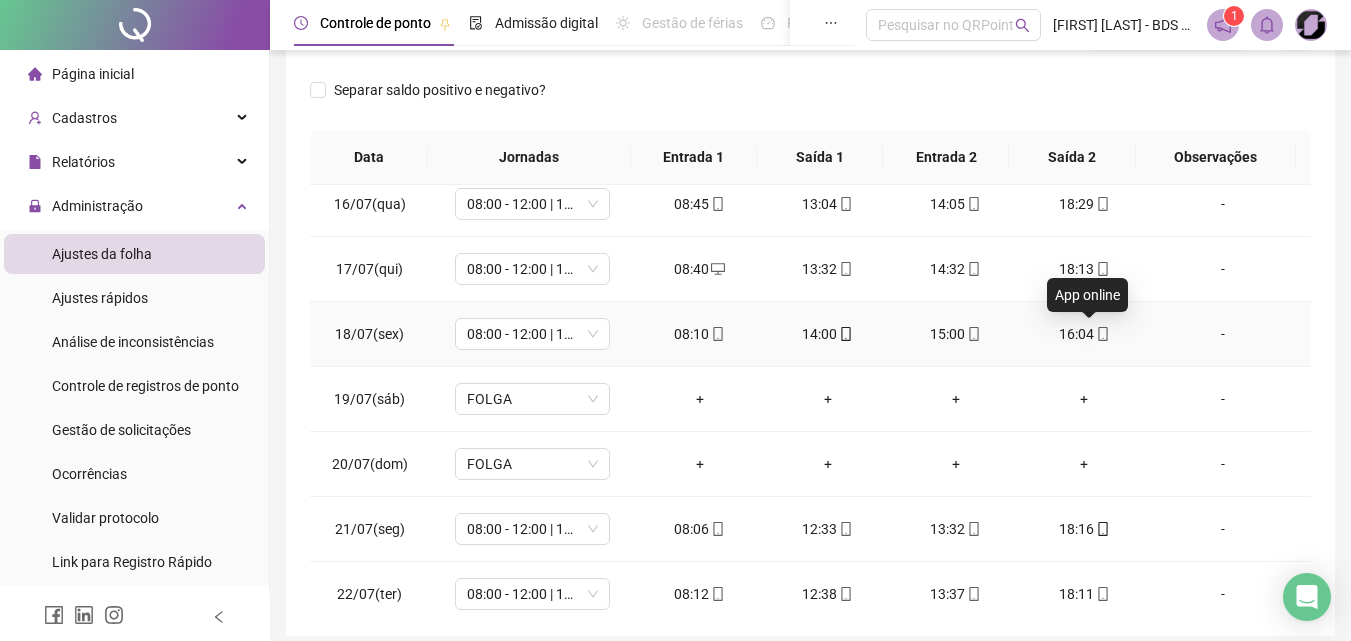 click 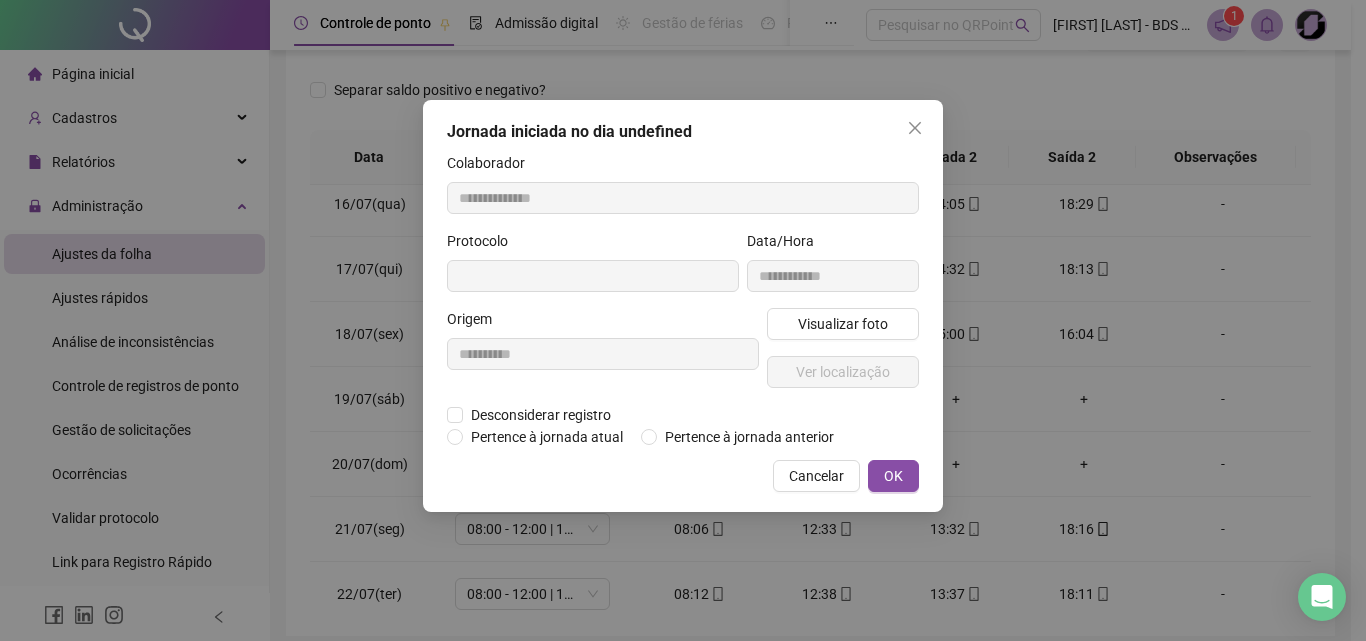 type on "**********" 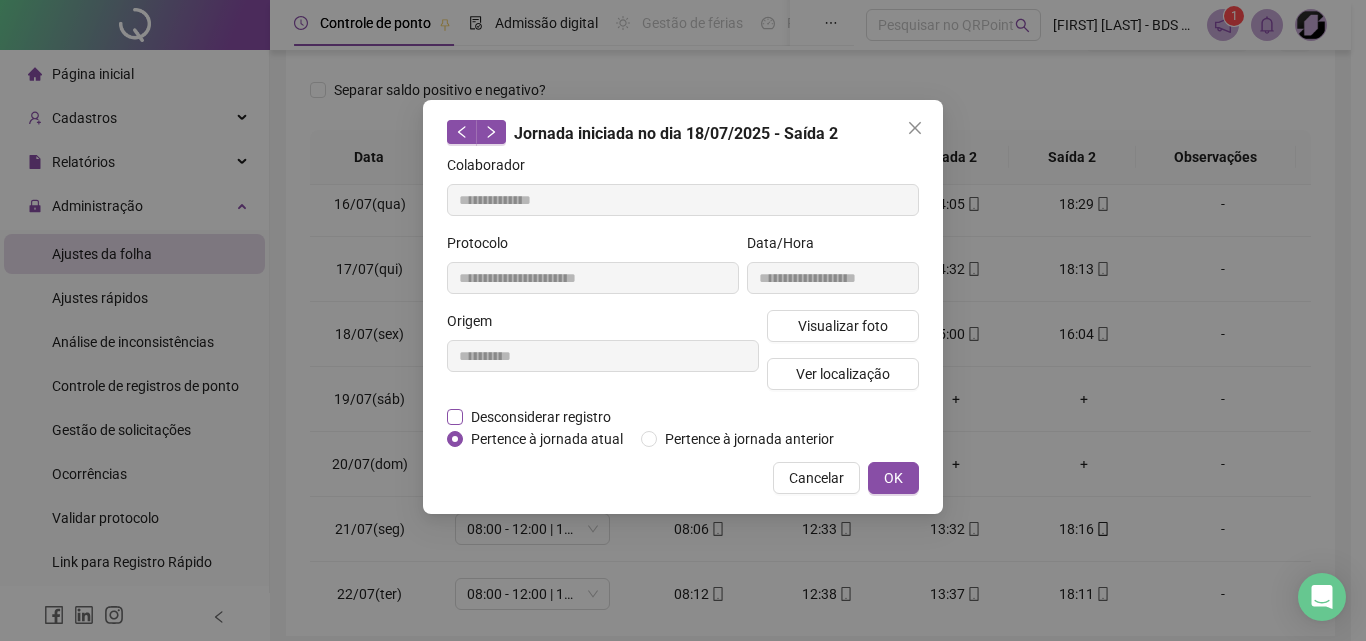 click on "Desconsiderar registro" at bounding box center [541, 417] 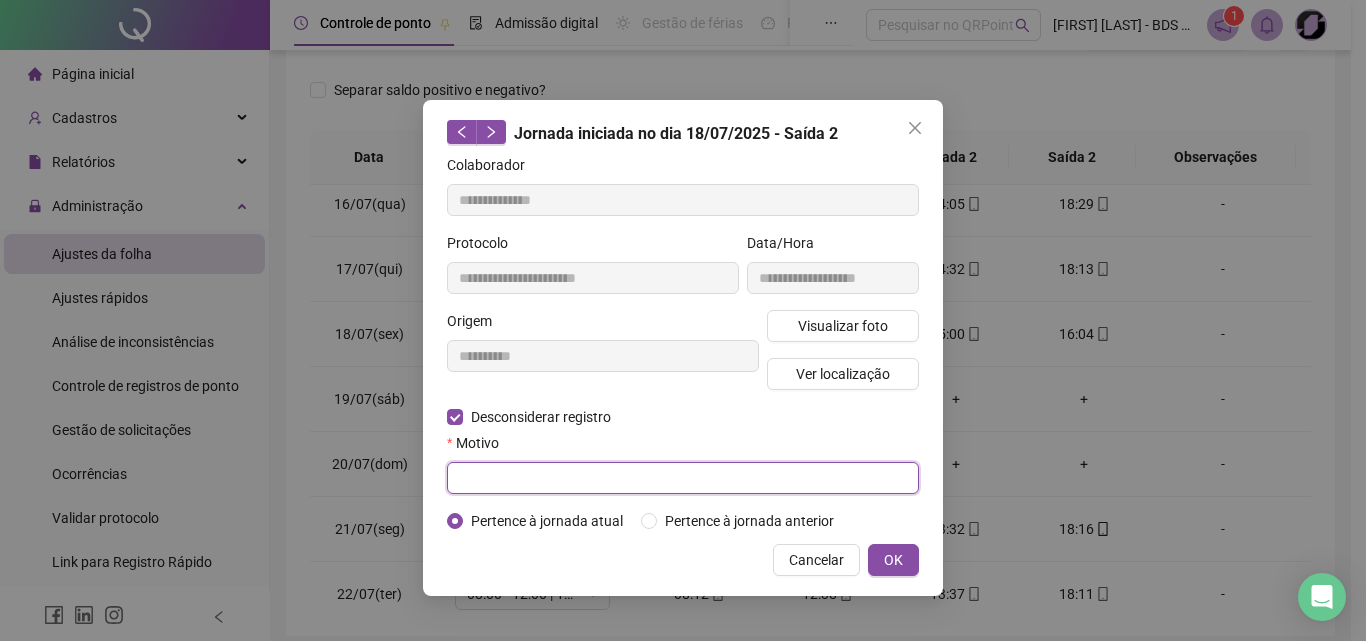 click at bounding box center (683, 478) 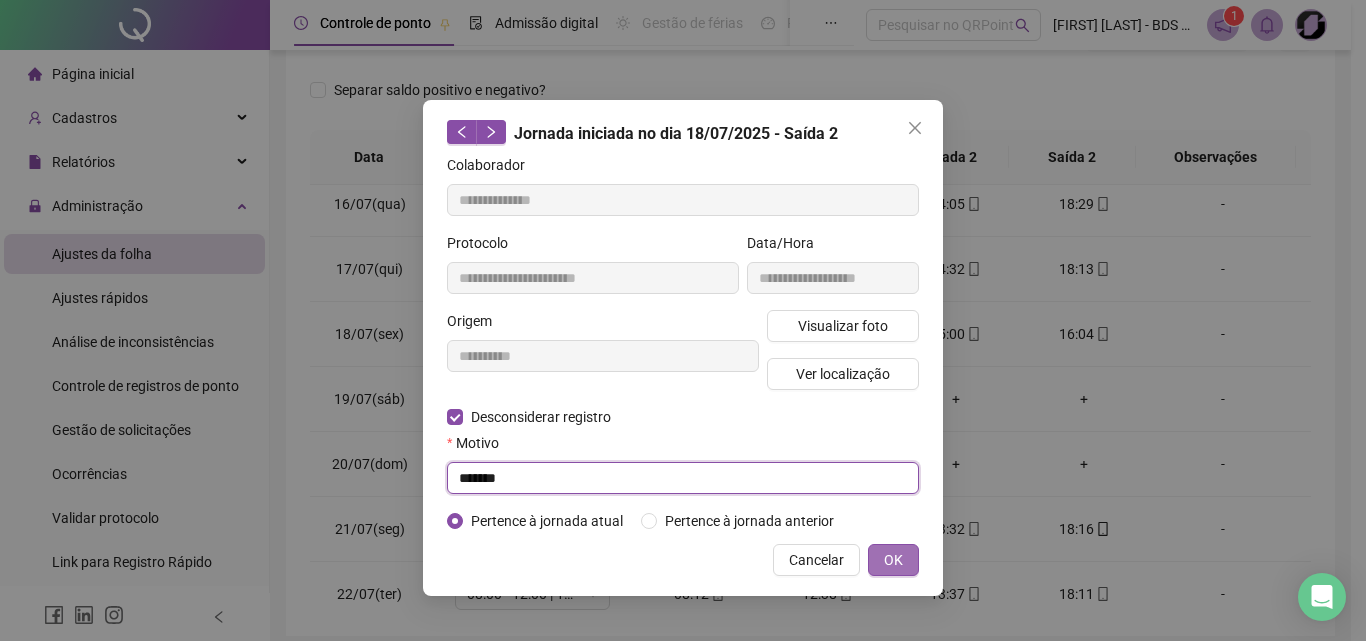 type on "*******" 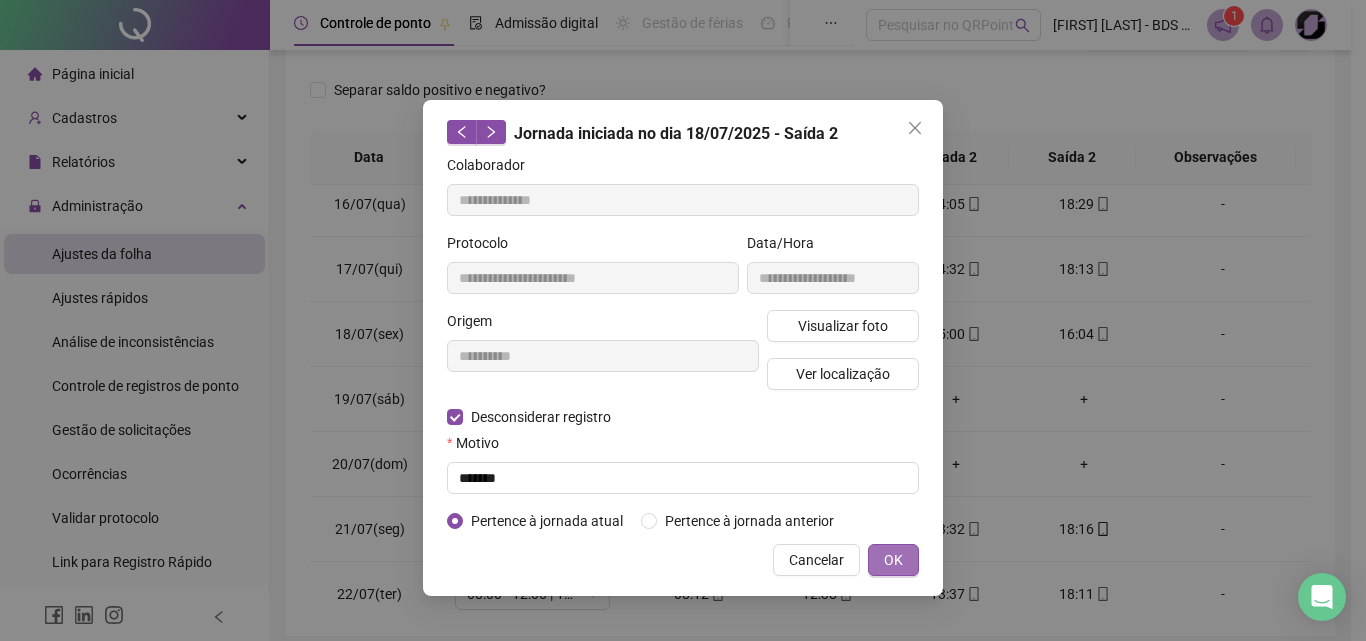 click on "OK" at bounding box center [893, 560] 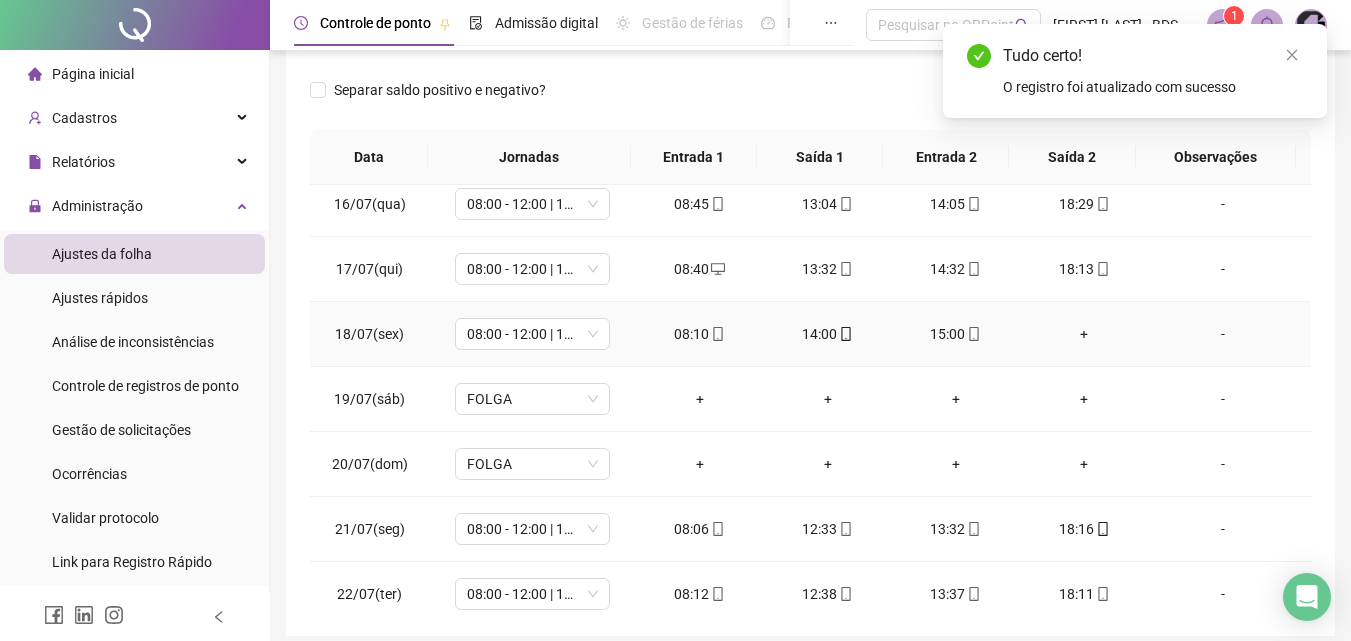 click on "+" at bounding box center (1084, 334) 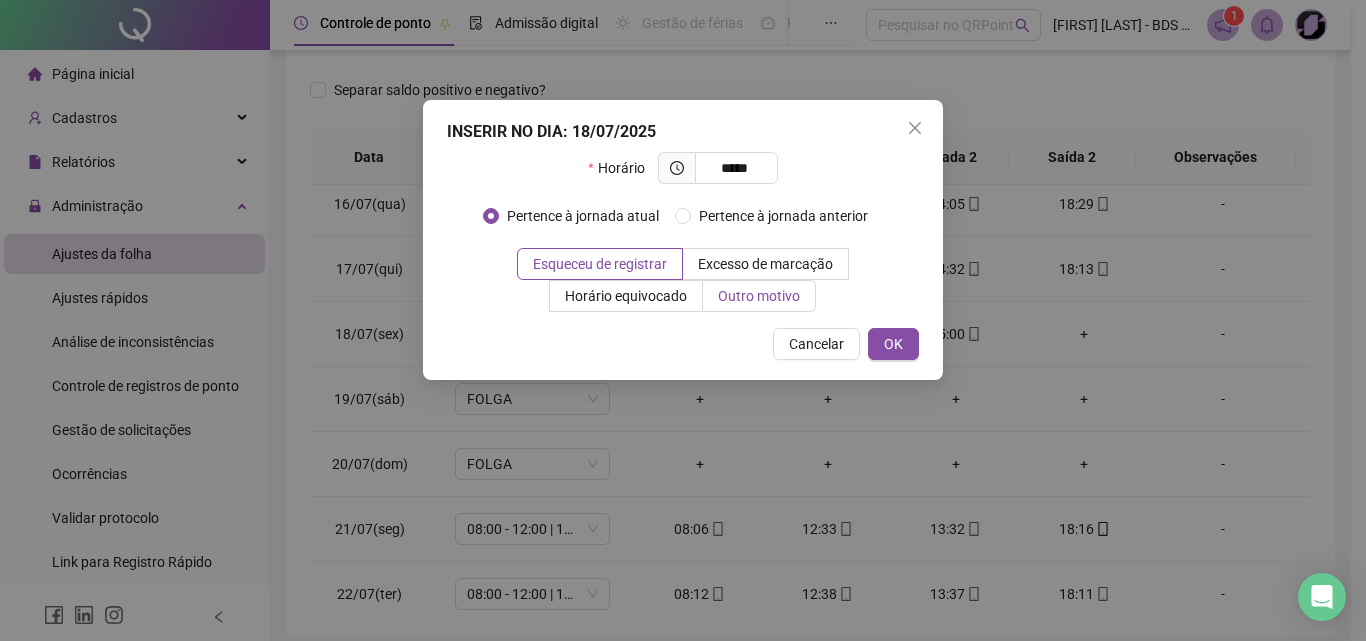 type on "*****" 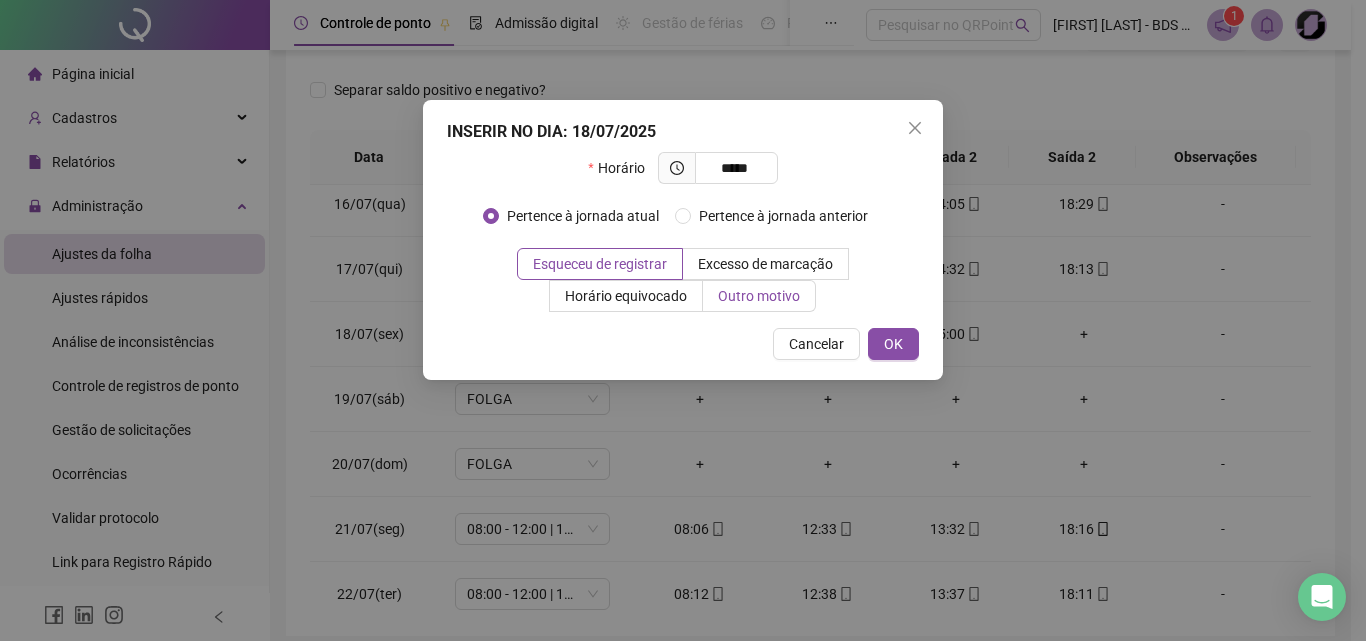 click on "Outro motivo" at bounding box center [759, 296] 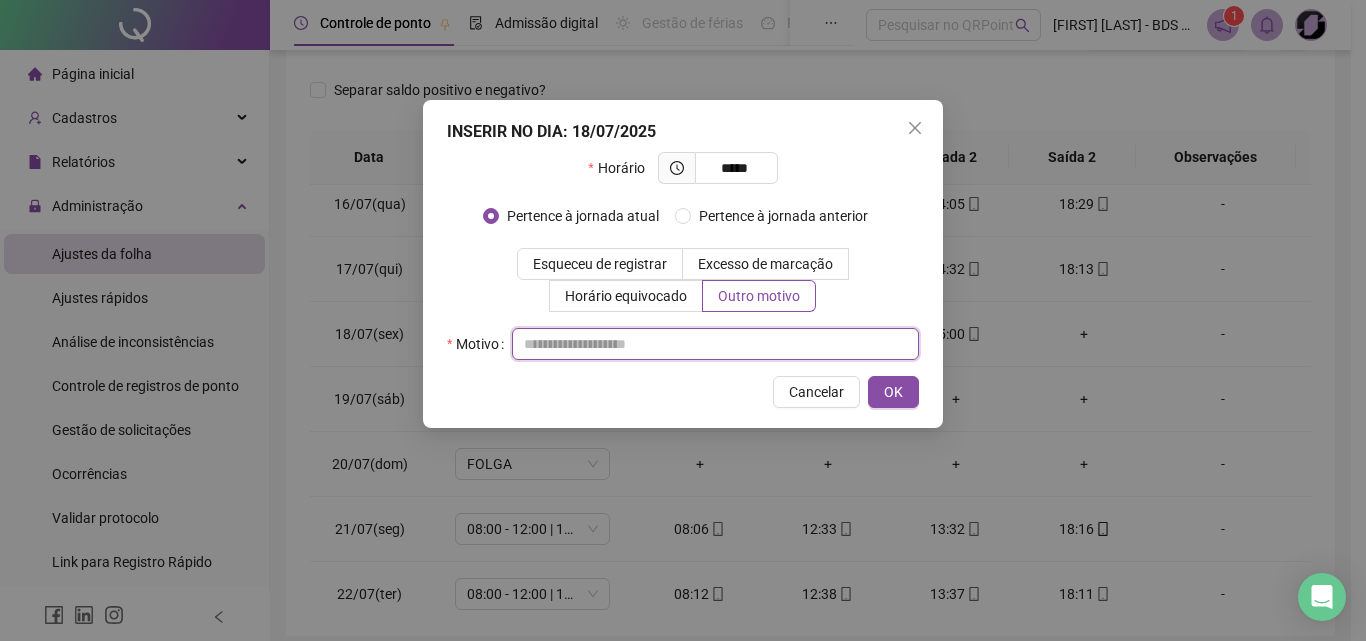 click at bounding box center [715, 344] 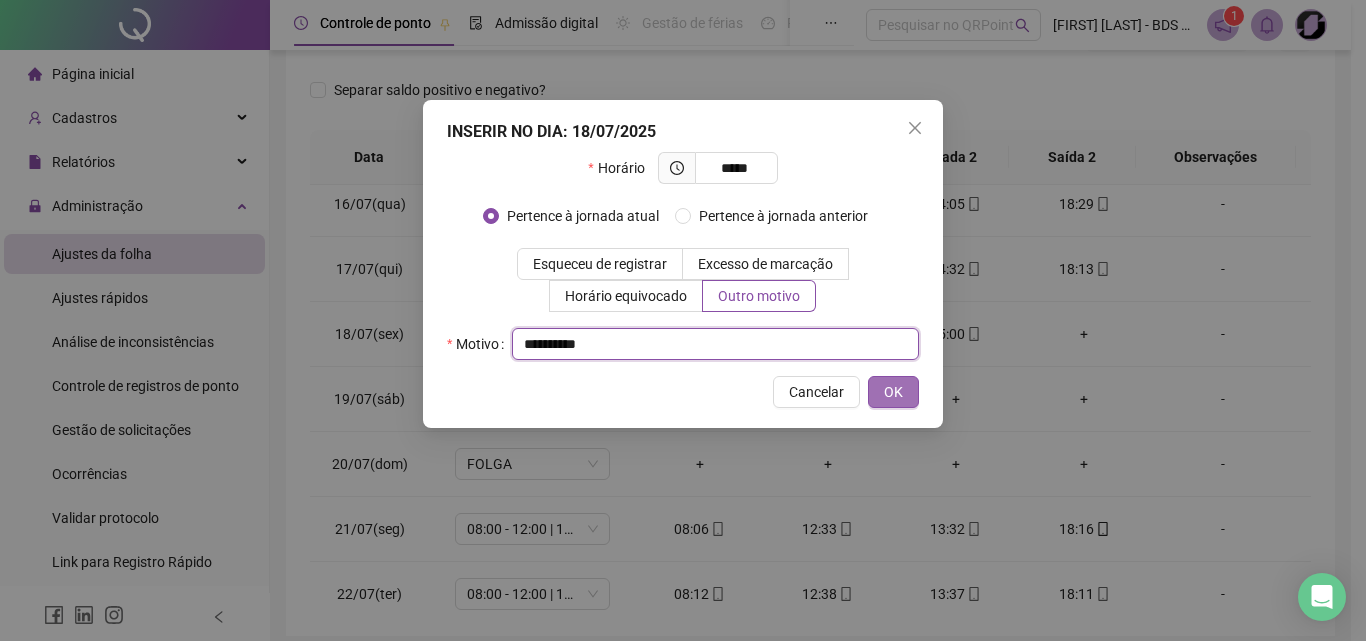 type on "**********" 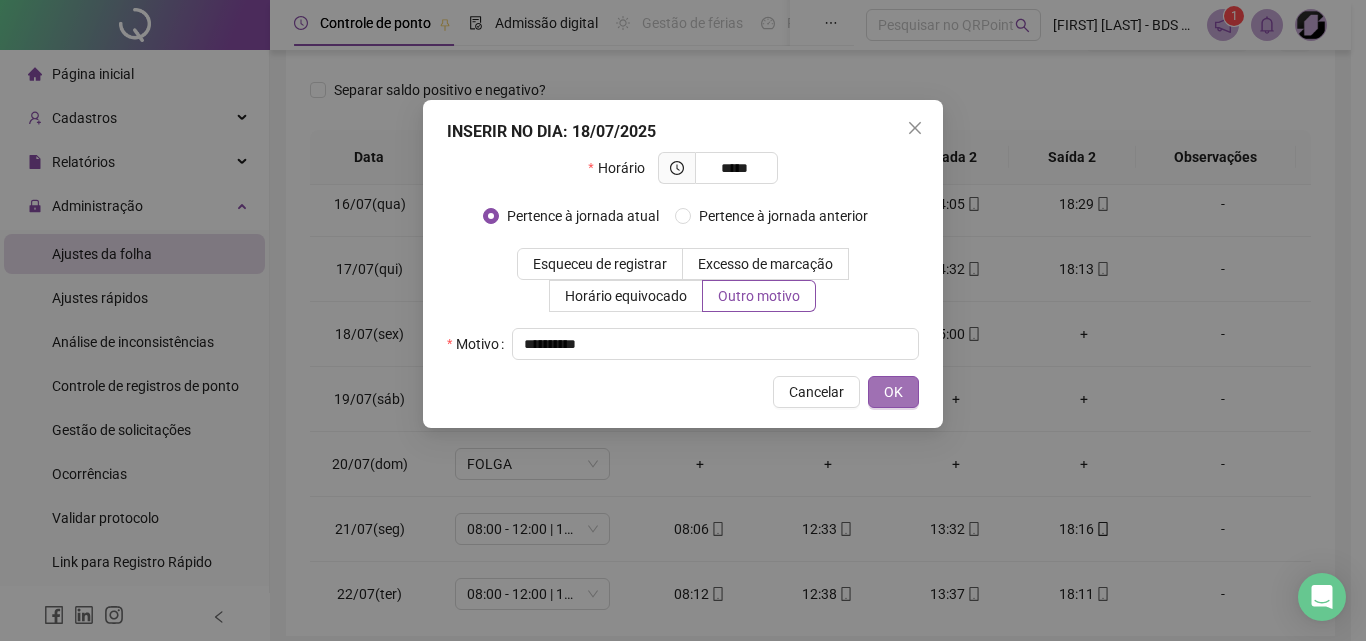 click on "OK" at bounding box center (893, 392) 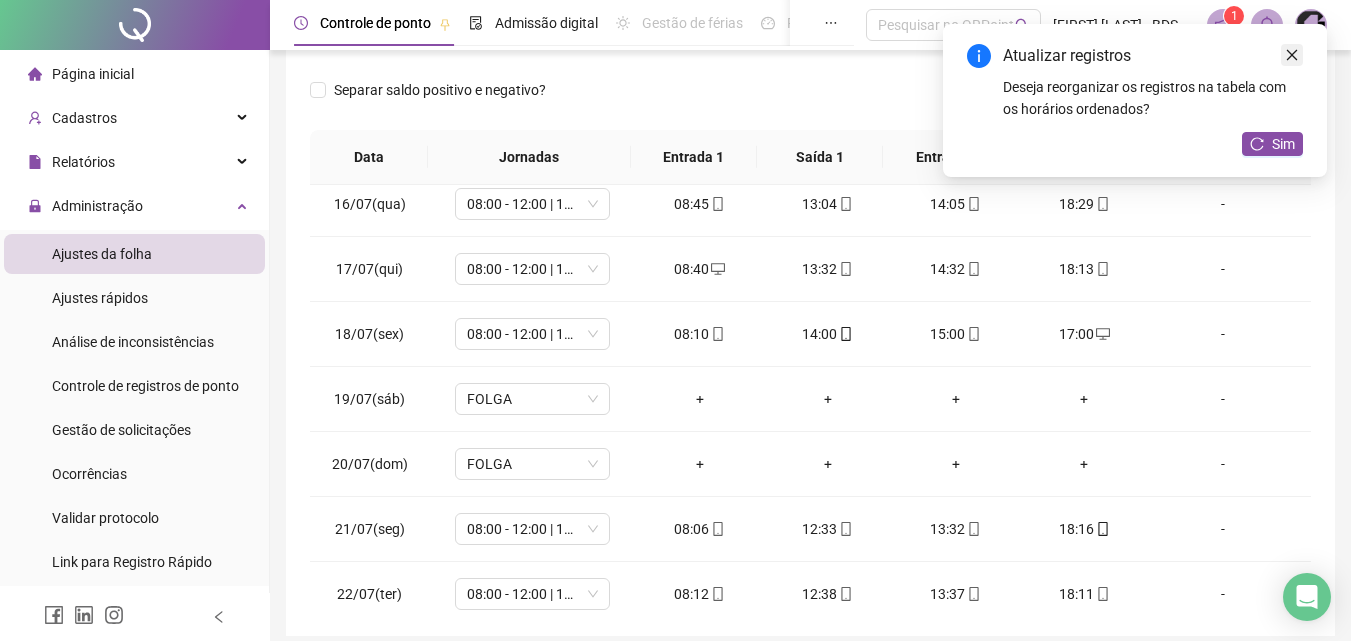 click 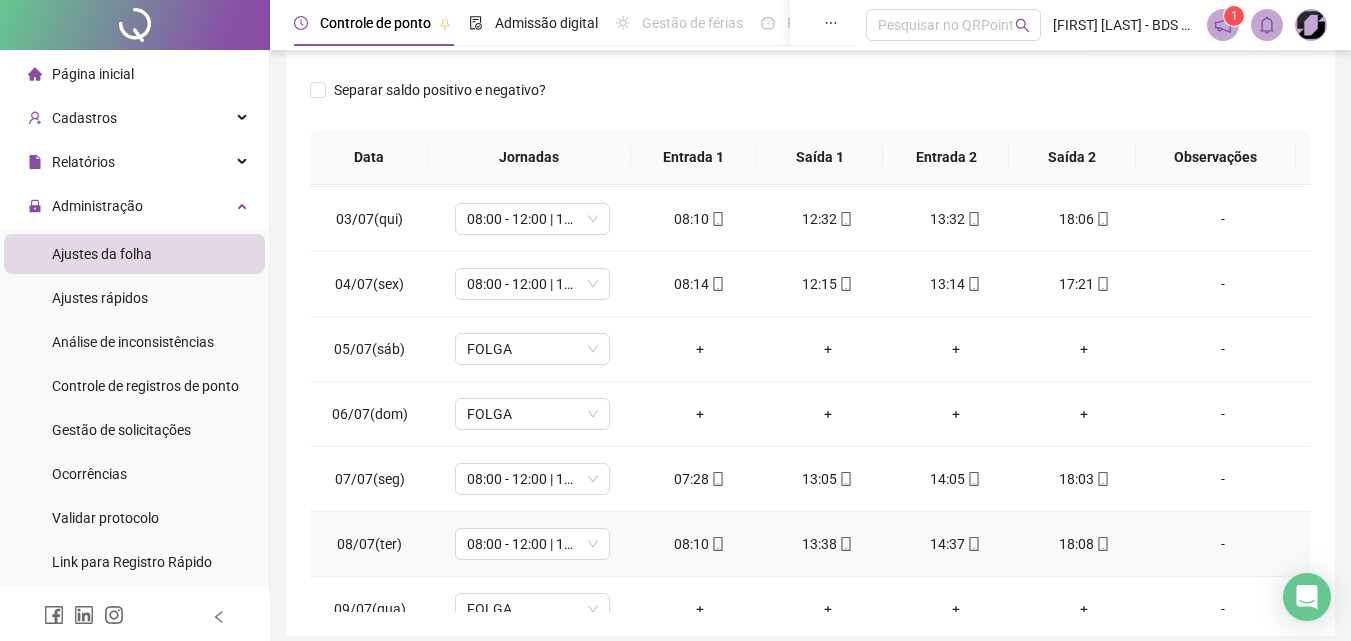 scroll, scrollTop: 0, scrollLeft: 0, axis: both 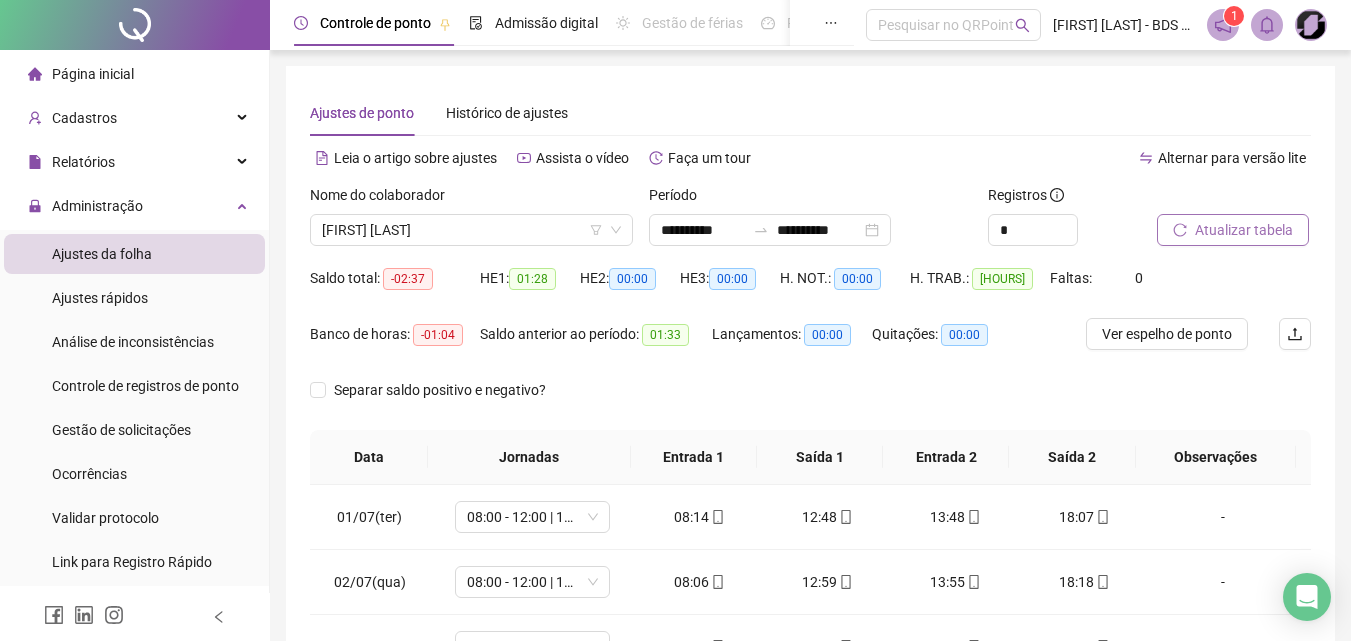 click on "Atualizar tabela" at bounding box center (1244, 230) 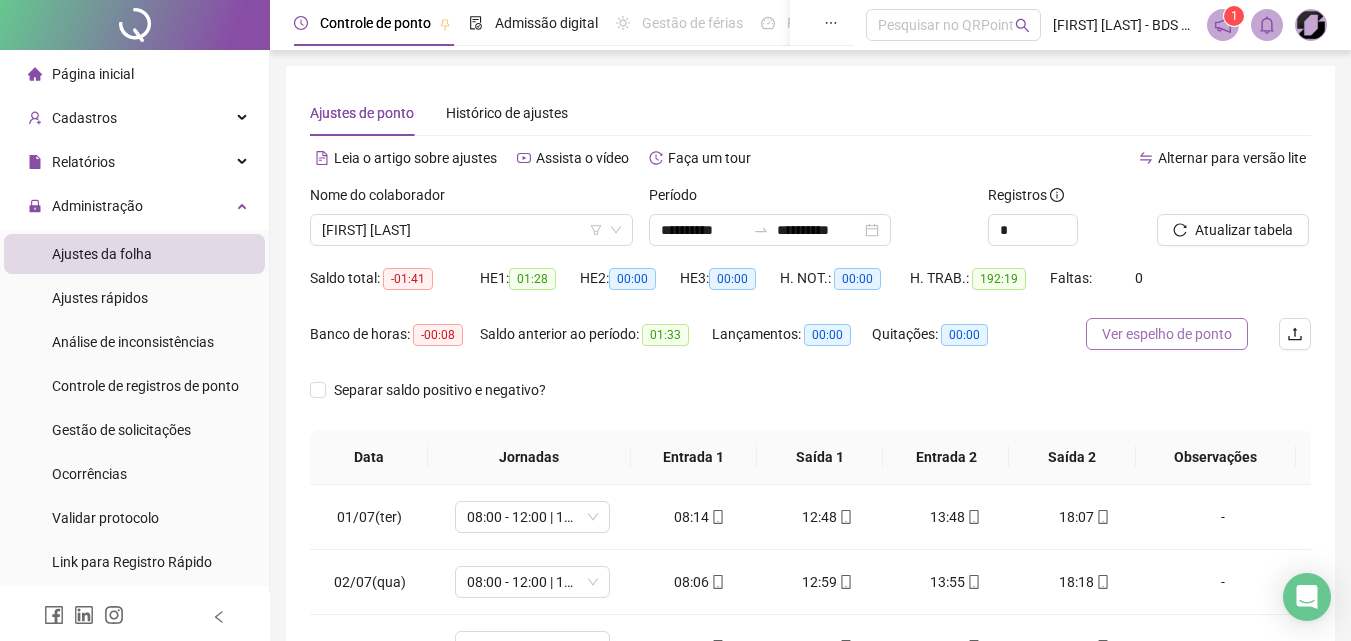 click on "Ver espelho de ponto" at bounding box center (1167, 334) 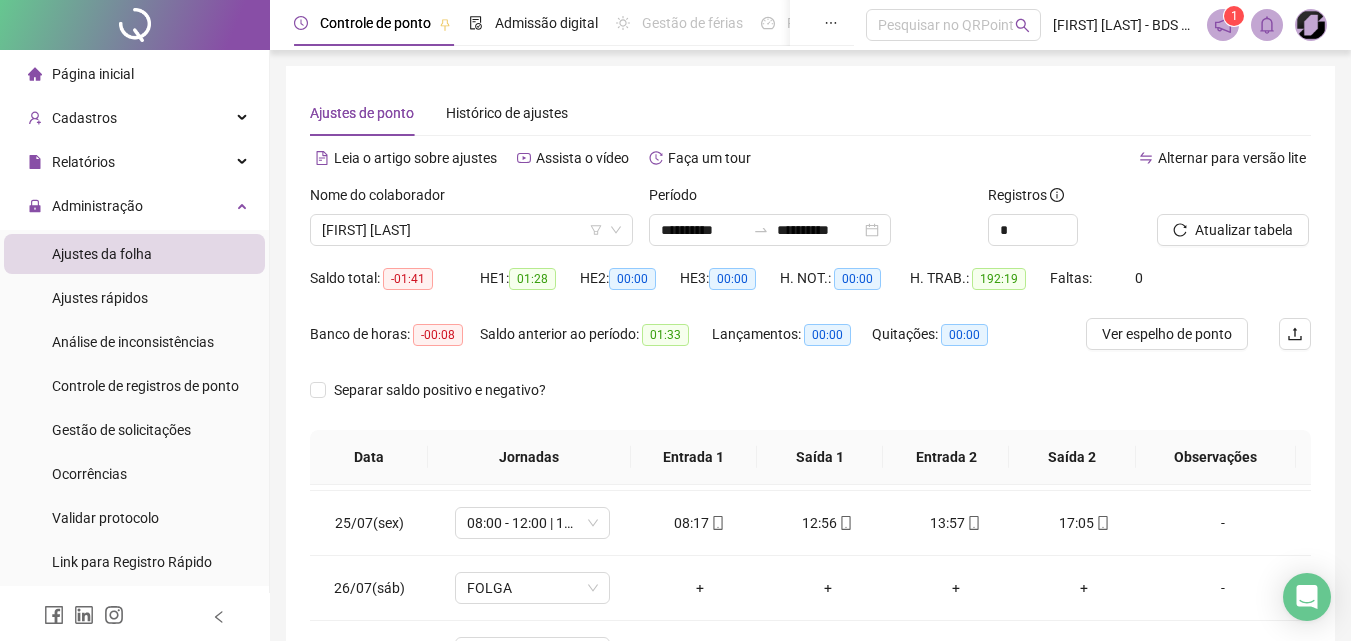 scroll, scrollTop: 1588, scrollLeft: 0, axis: vertical 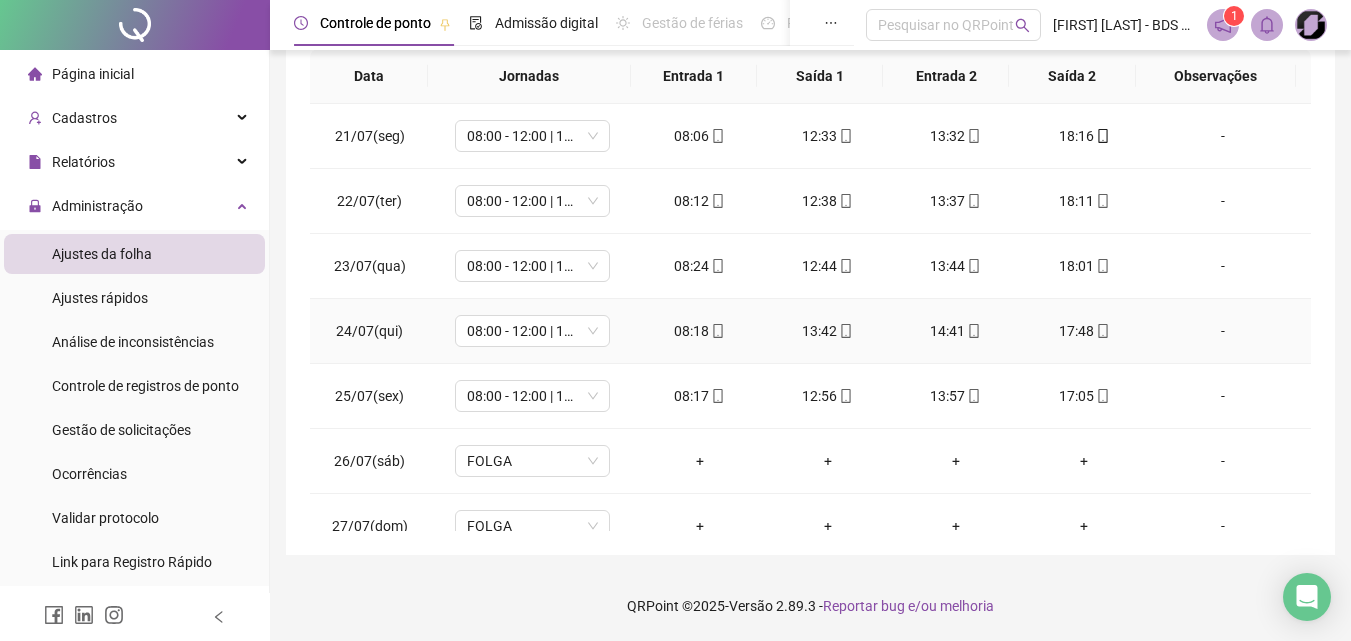click 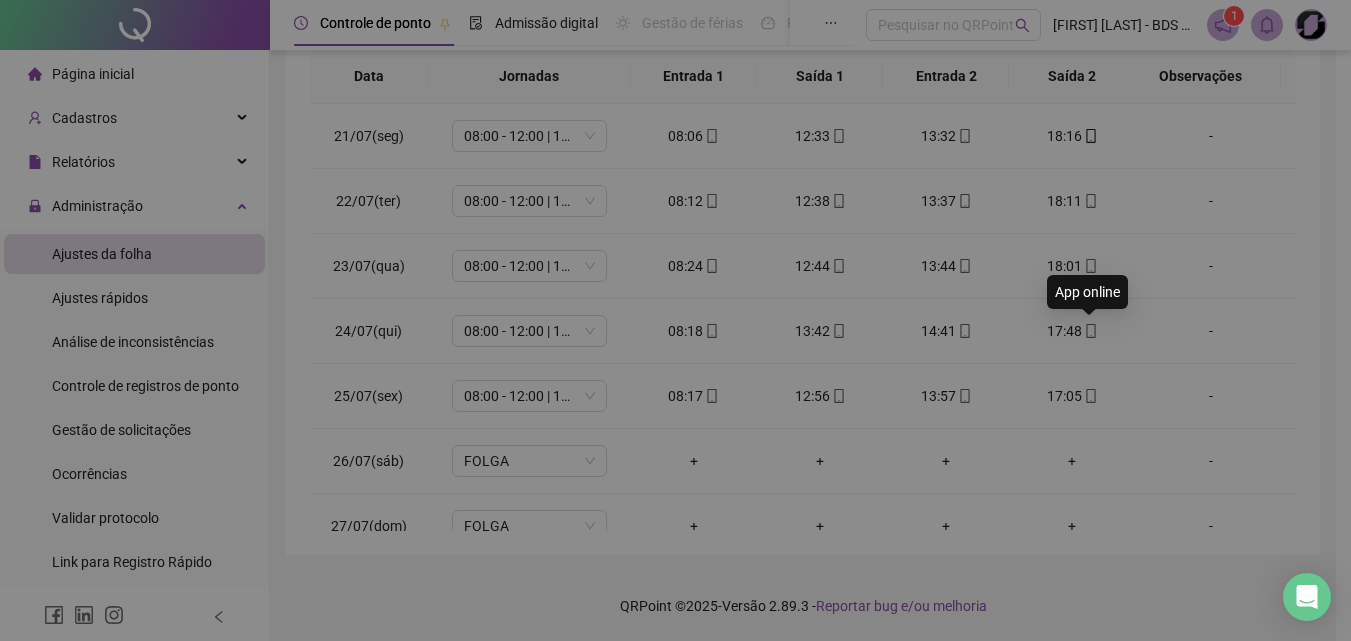 type on "**********" 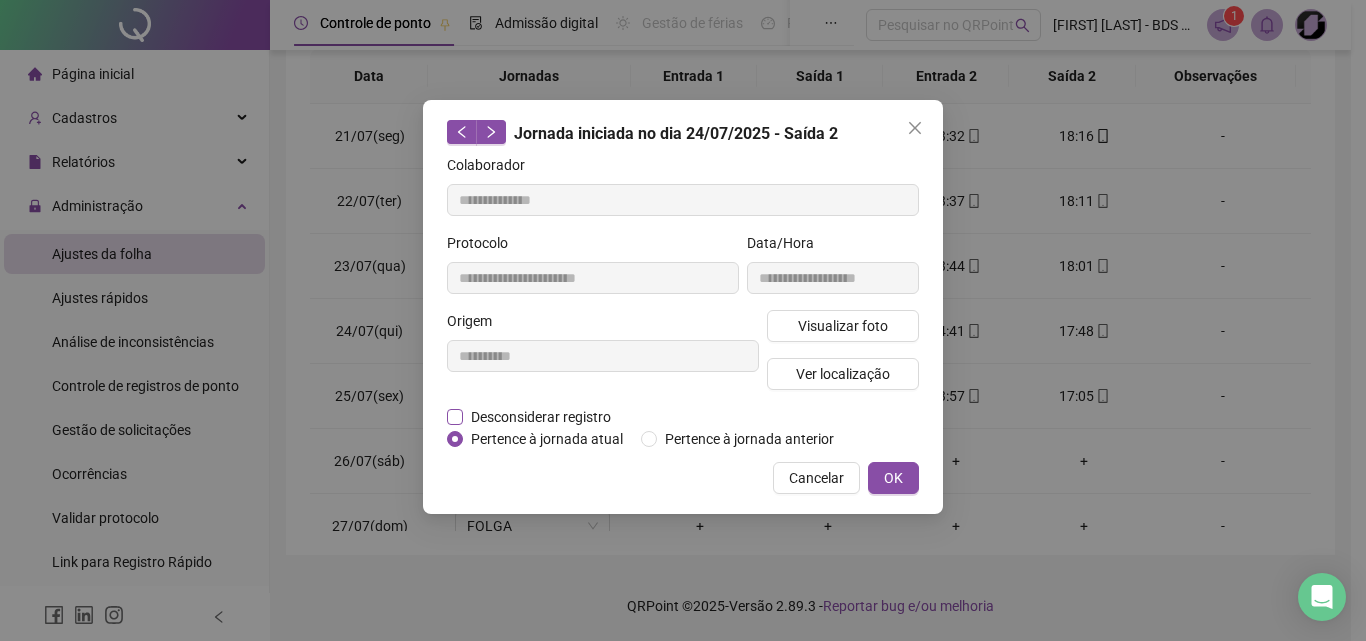 click on "Desconsiderar registro" at bounding box center [541, 417] 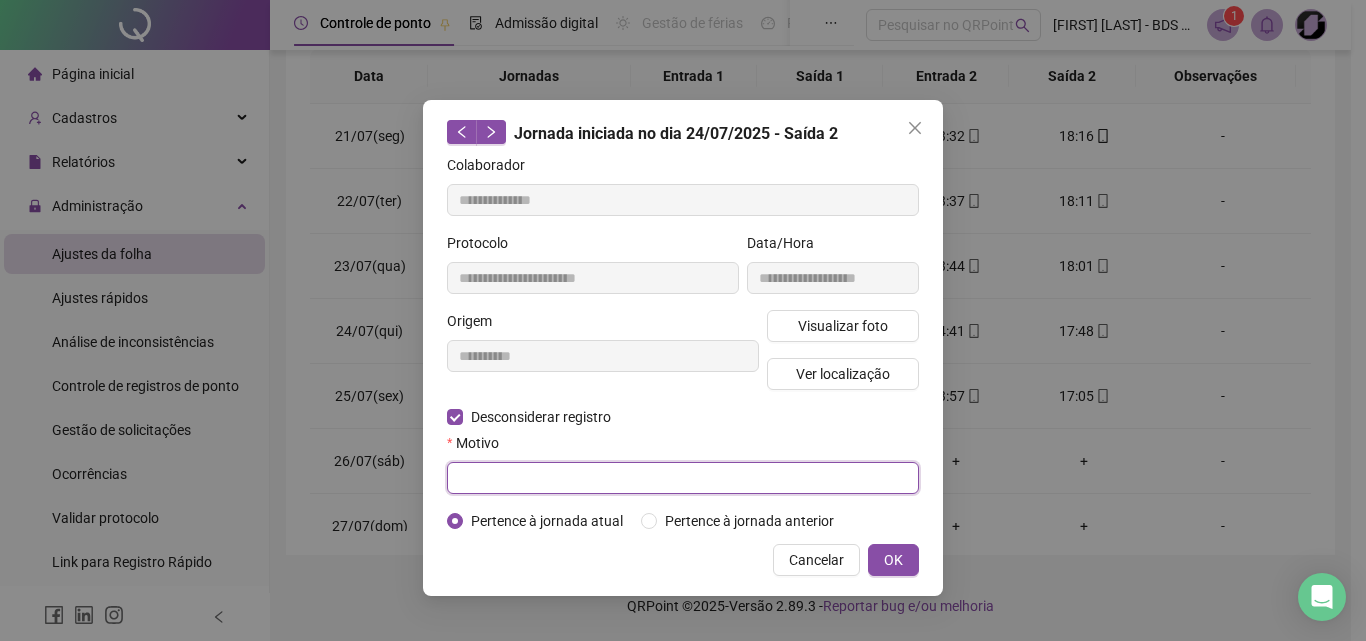 click at bounding box center (683, 478) 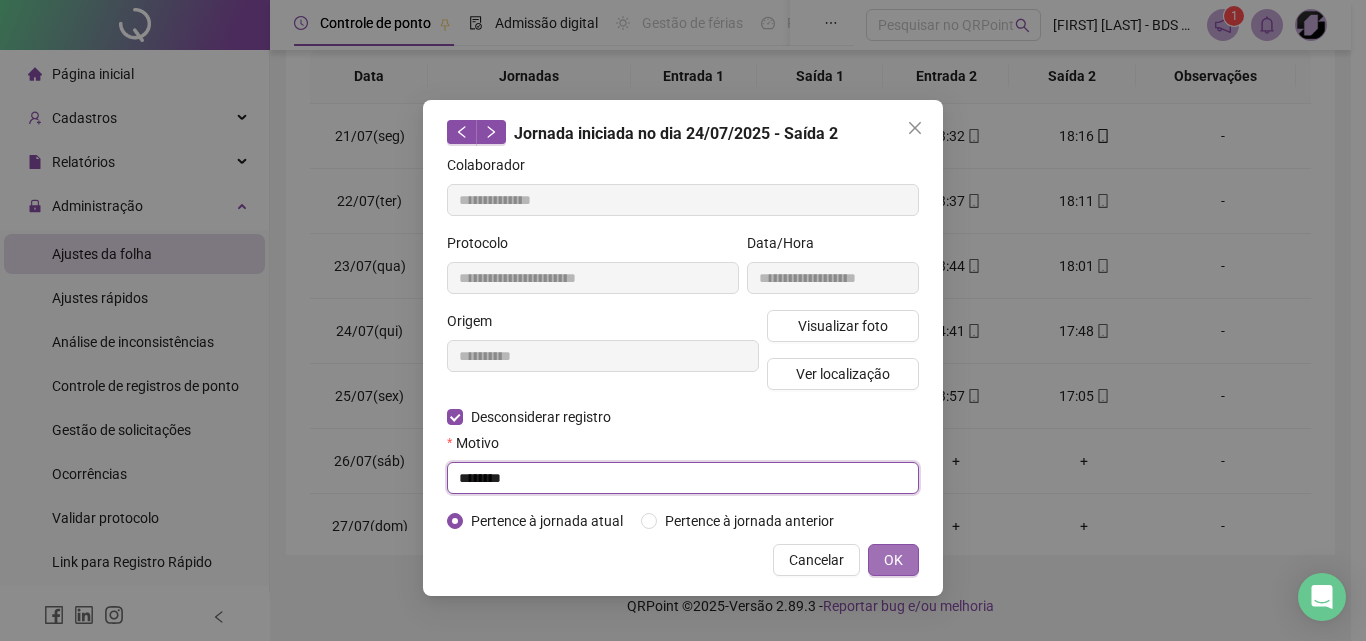 type on "*******" 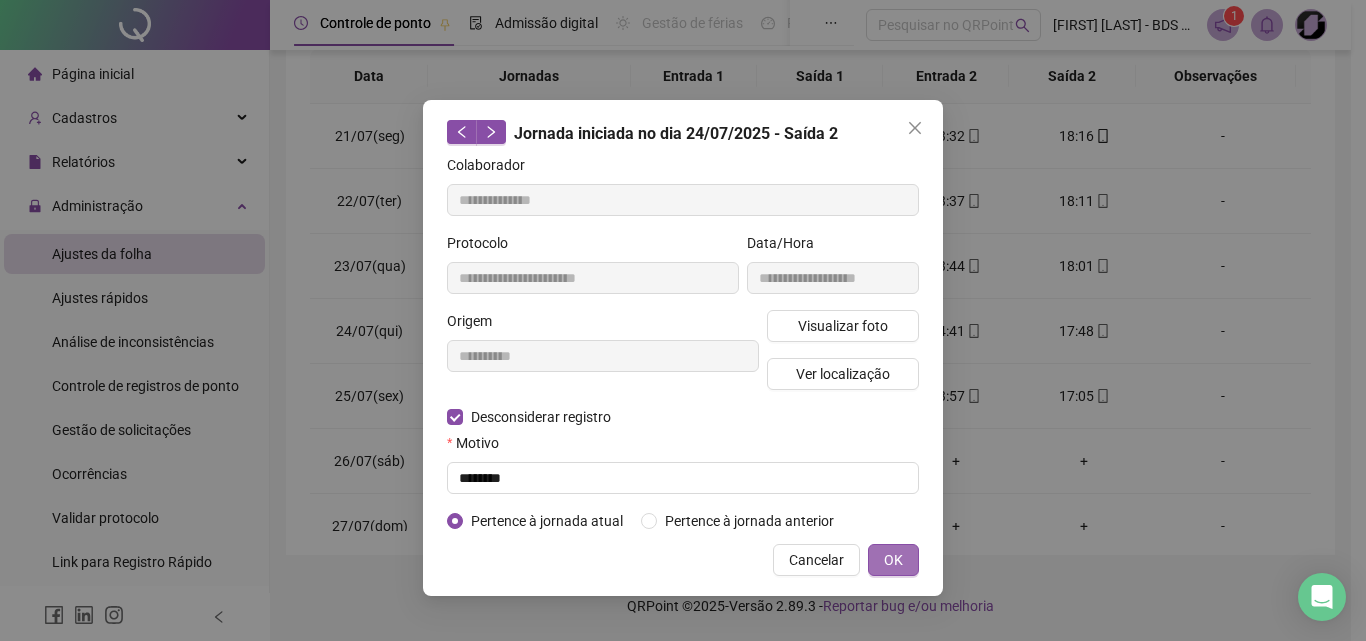 click on "OK" at bounding box center (893, 560) 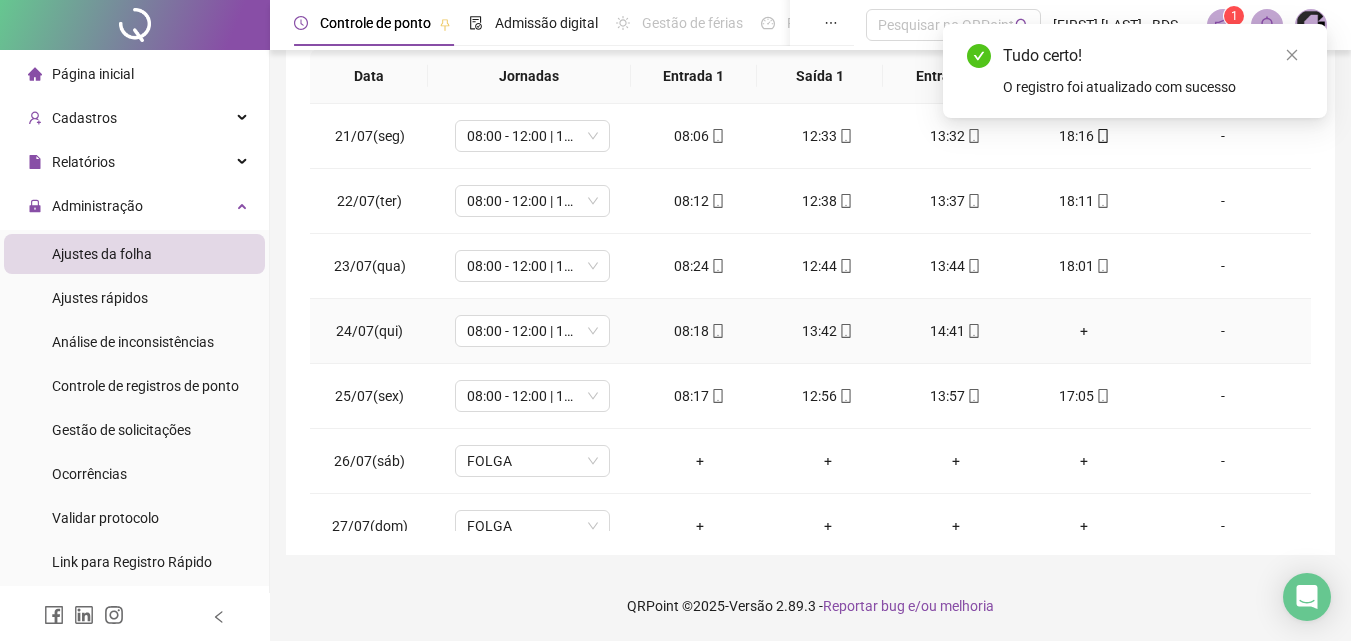 click on "+" at bounding box center [1084, 331] 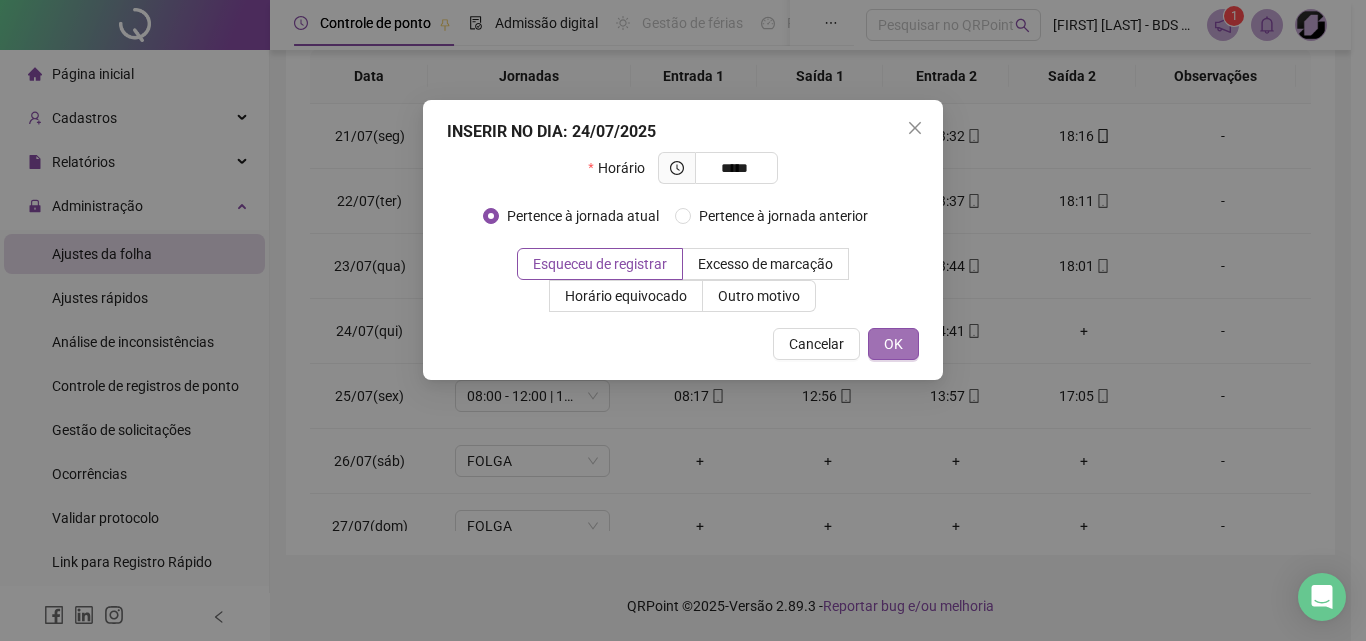 type on "*****" 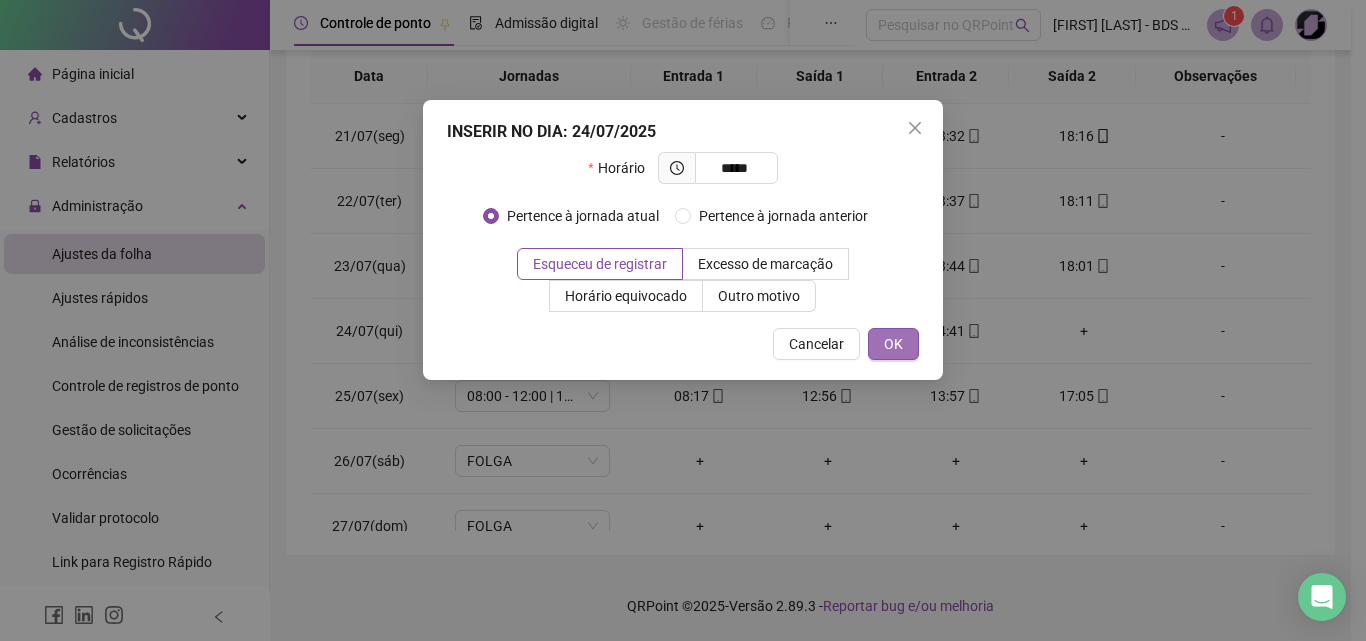 click on "OK" at bounding box center [893, 344] 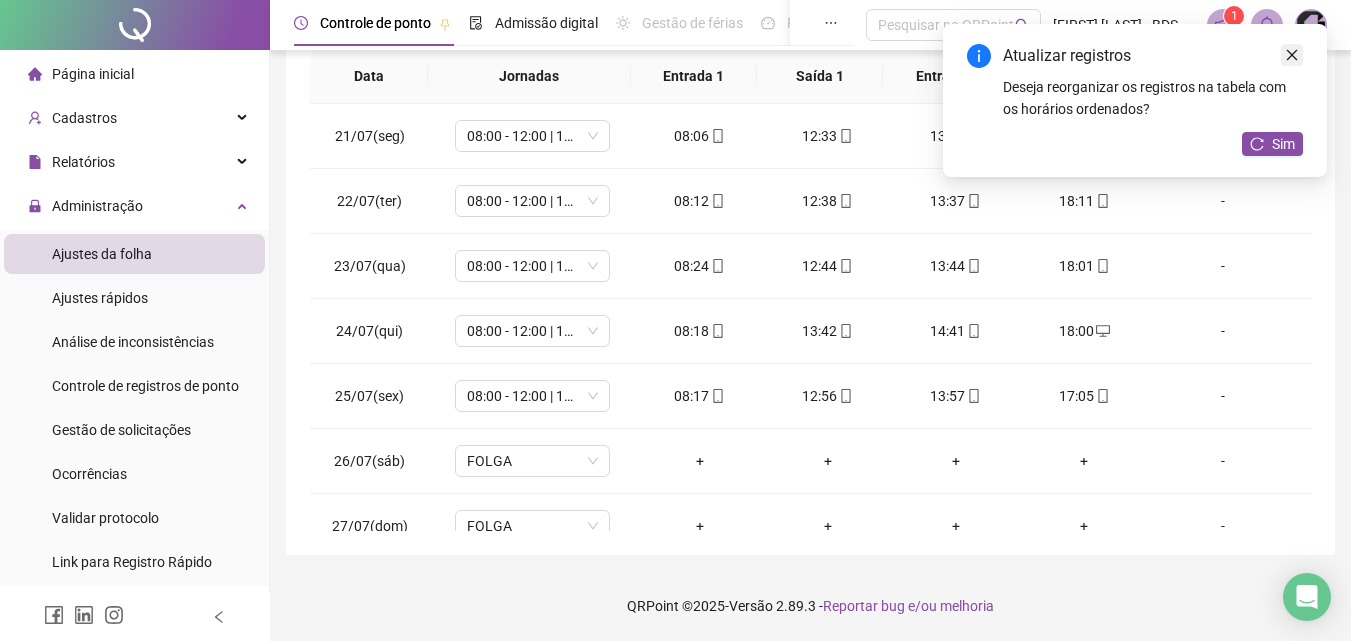 click 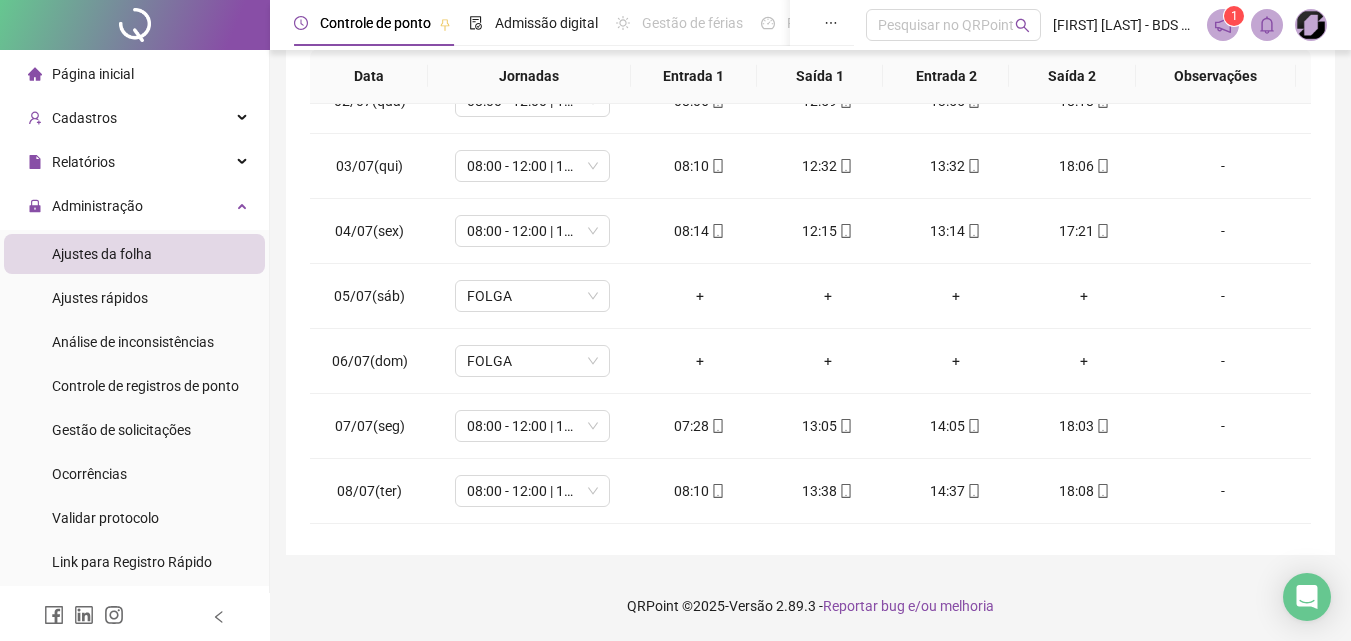 scroll, scrollTop: 0, scrollLeft: 0, axis: both 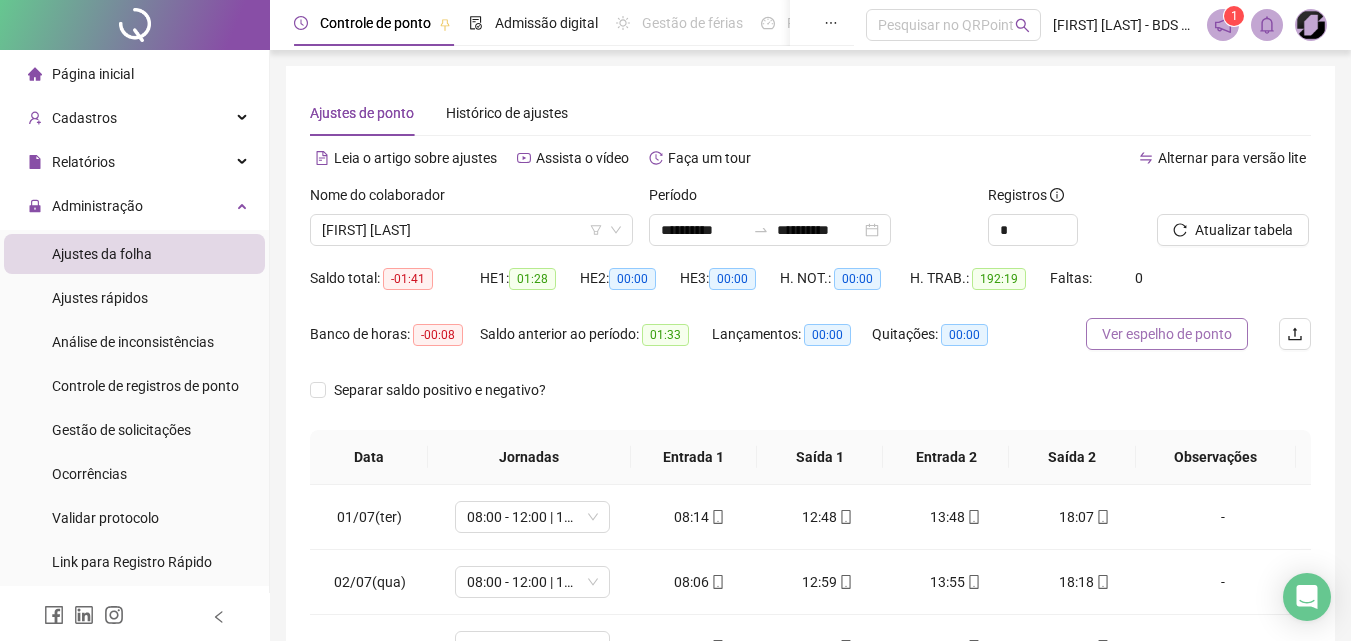 click on "Ver espelho de ponto" at bounding box center (1167, 334) 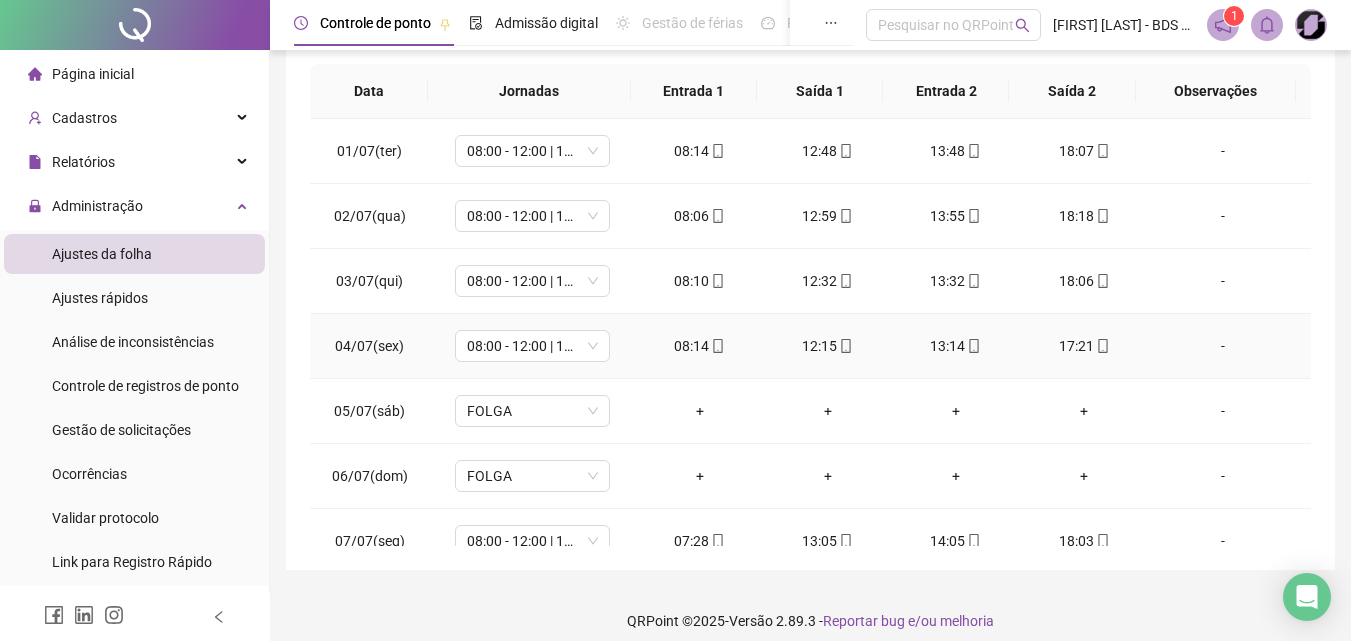 scroll, scrollTop: 381, scrollLeft: 0, axis: vertical 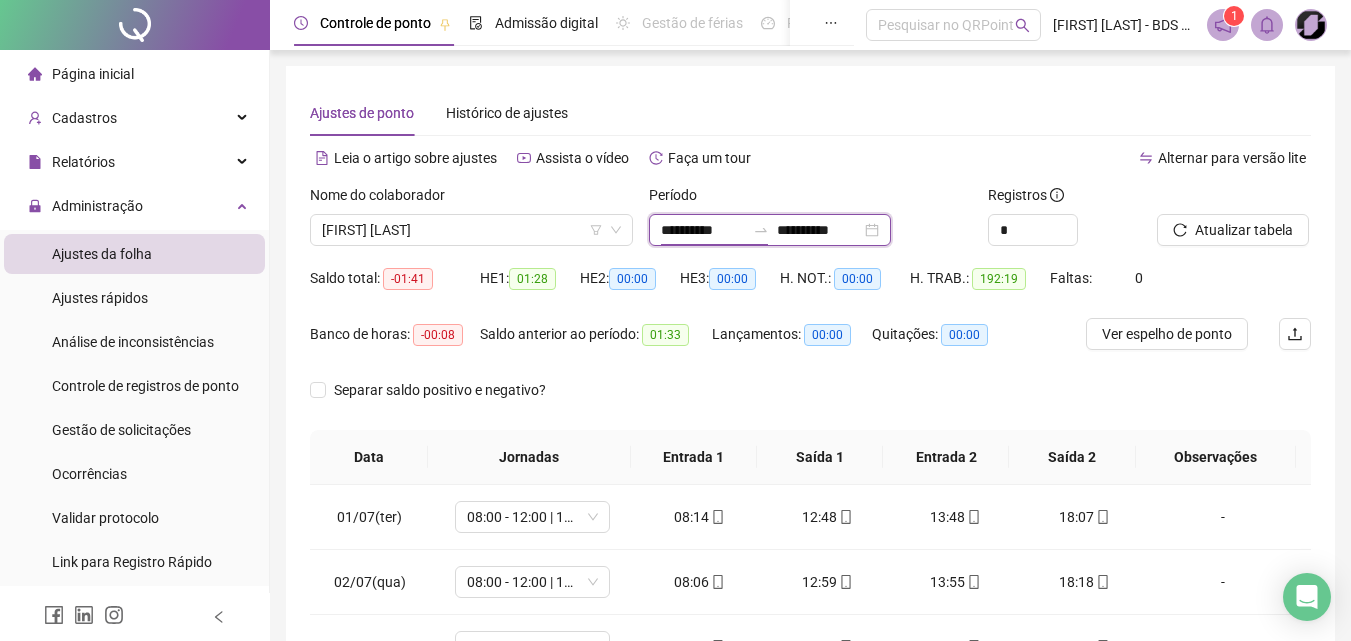 click on "**********" at bounding box center (703, 230) 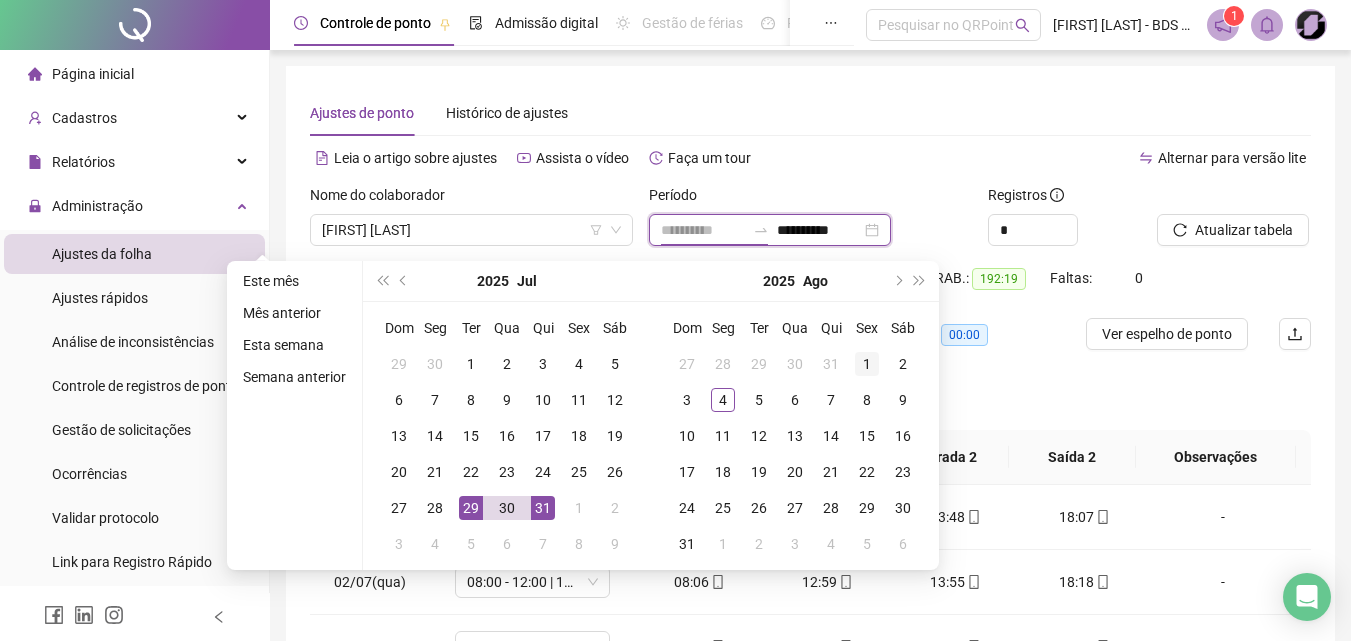 type on "**********" 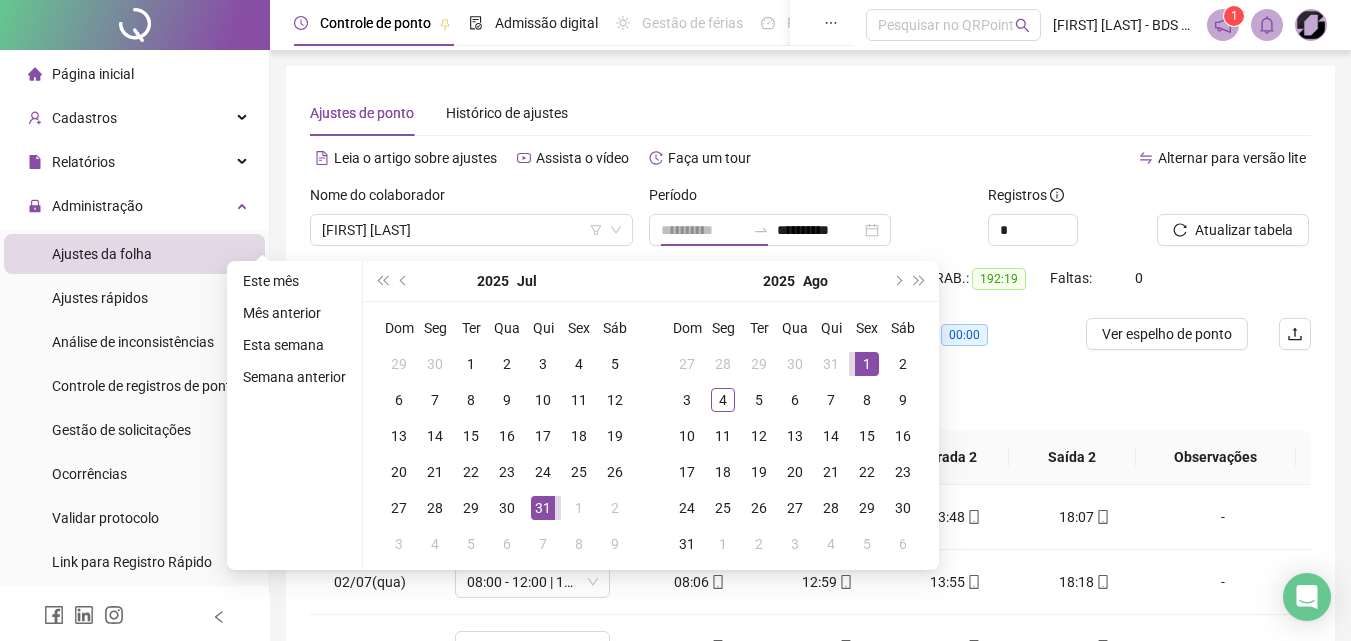 click on "1" at bounding box center [867, 364] 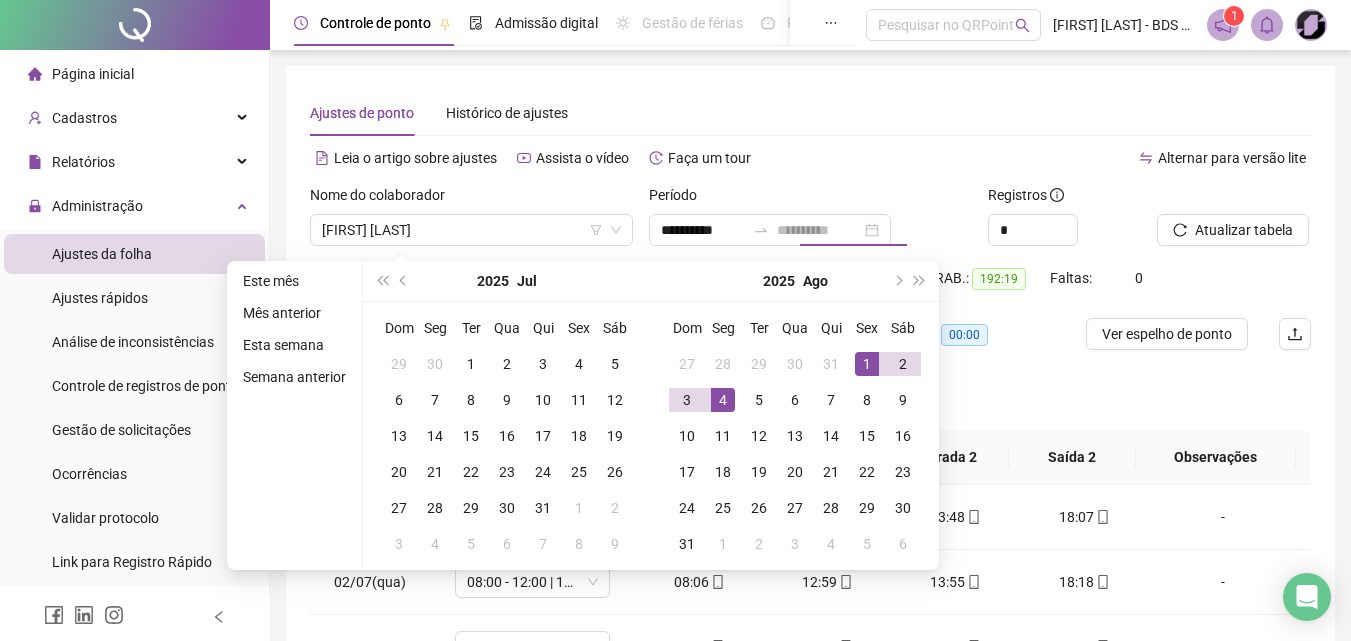 click on "4" at bounding box center [723, 400] 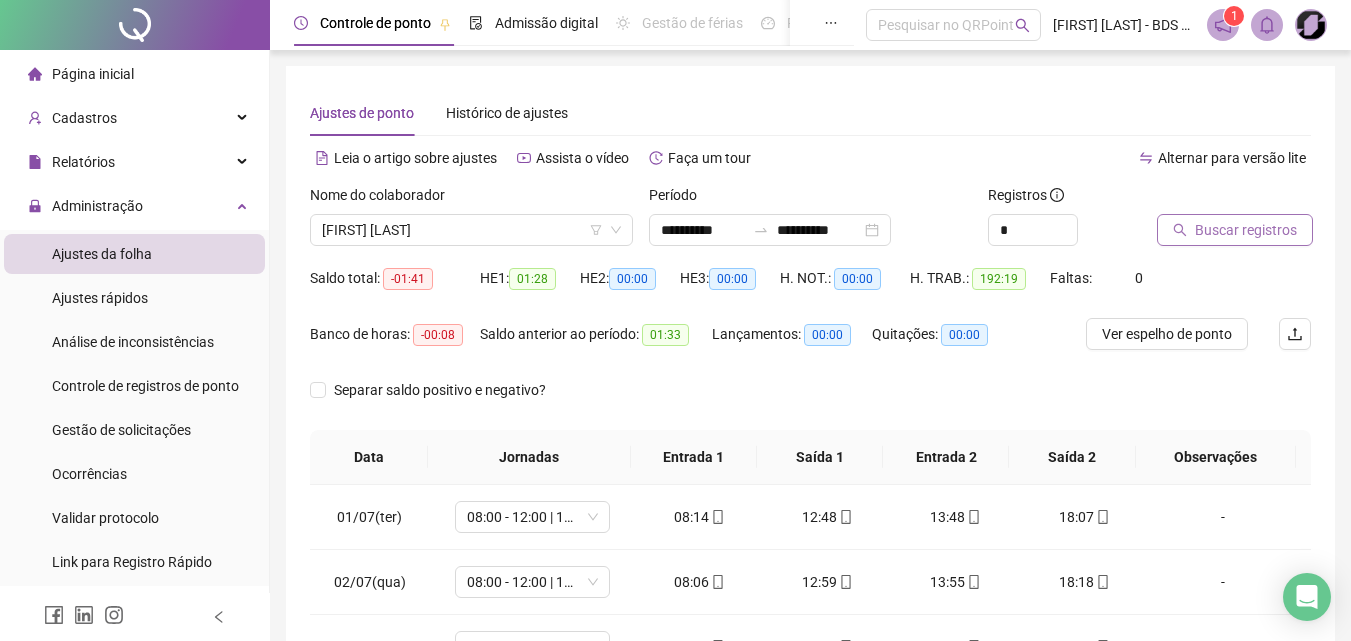 click on "Buscar registros" at bounding box center [1235, 230] 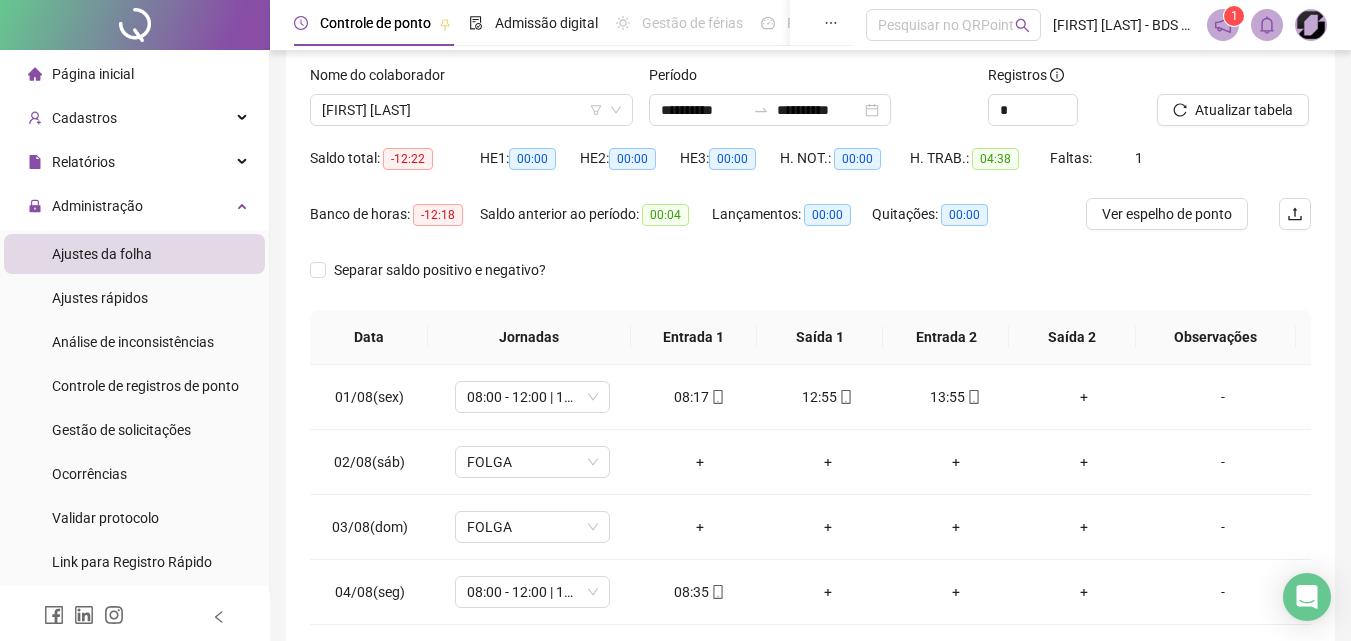 scroll, scrollTop: 0, scrollLeft: 0, axis: both 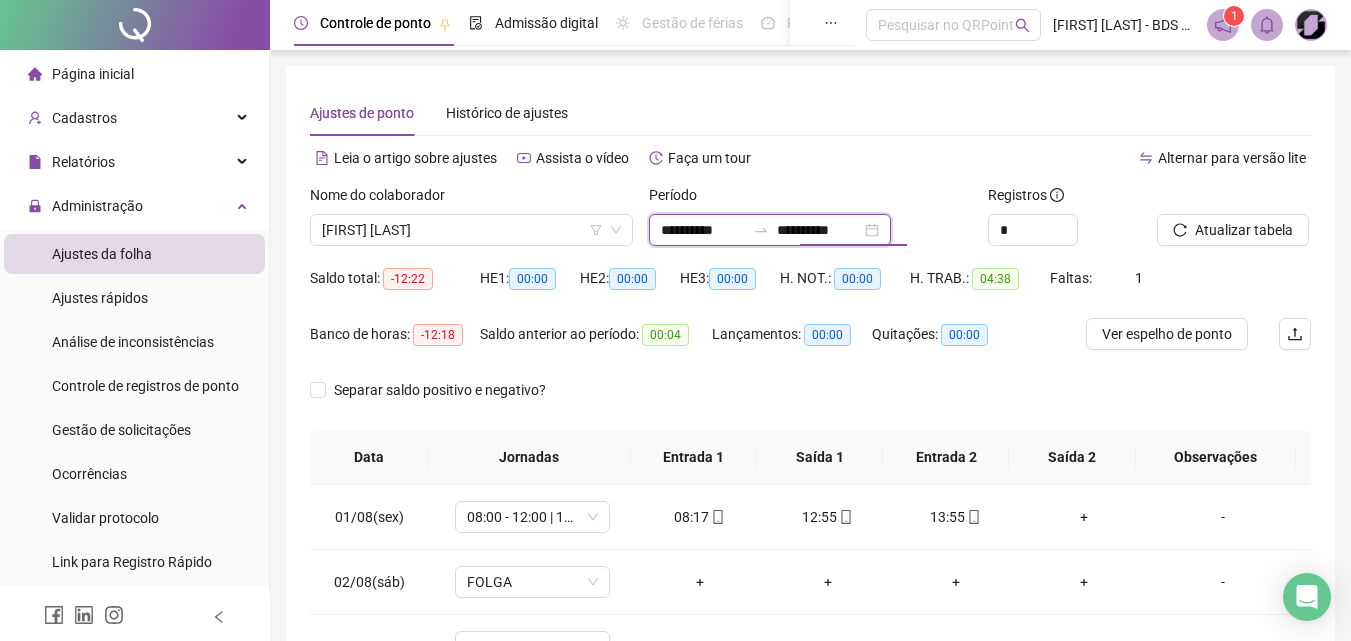 click on "**********" at bounding box center [819, 230] 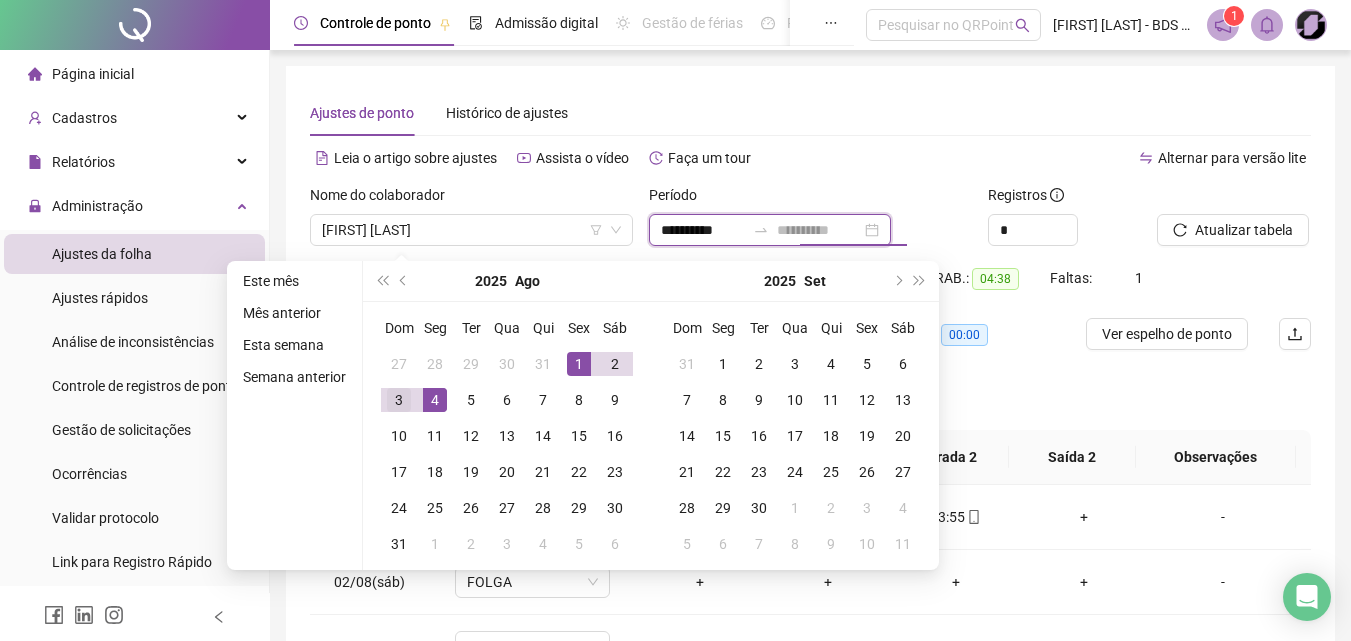 type on "**********" 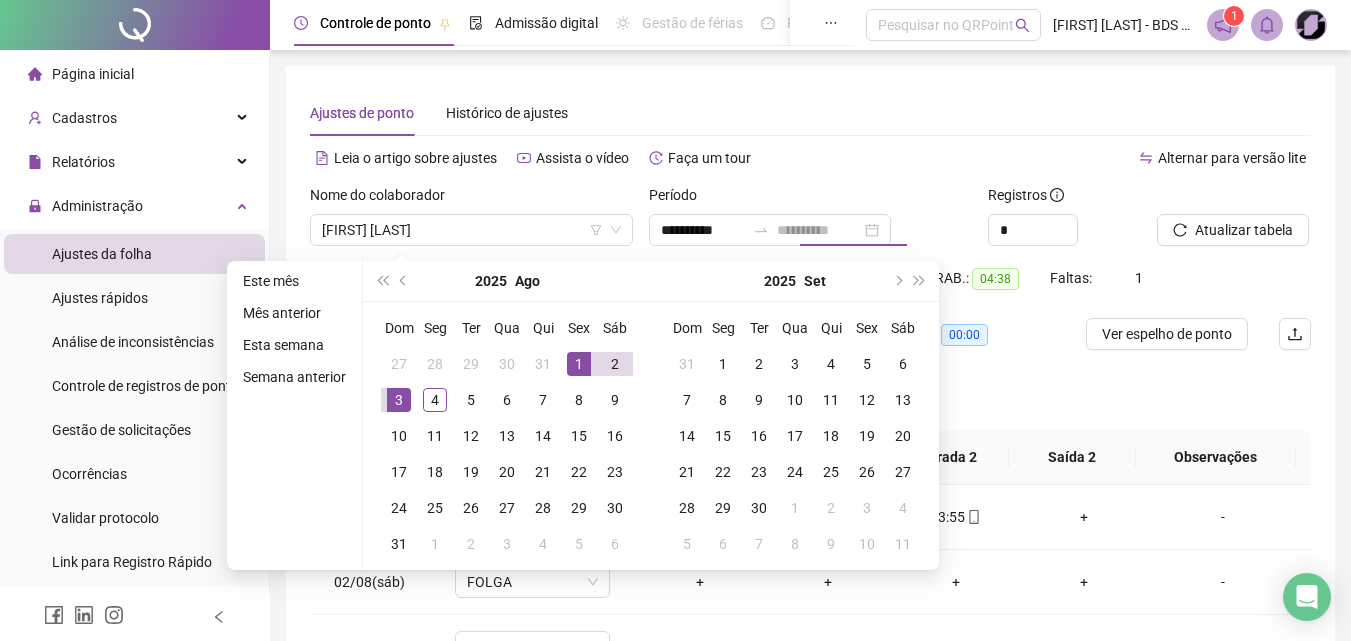 click on "3" at bounding box center [399, 400] 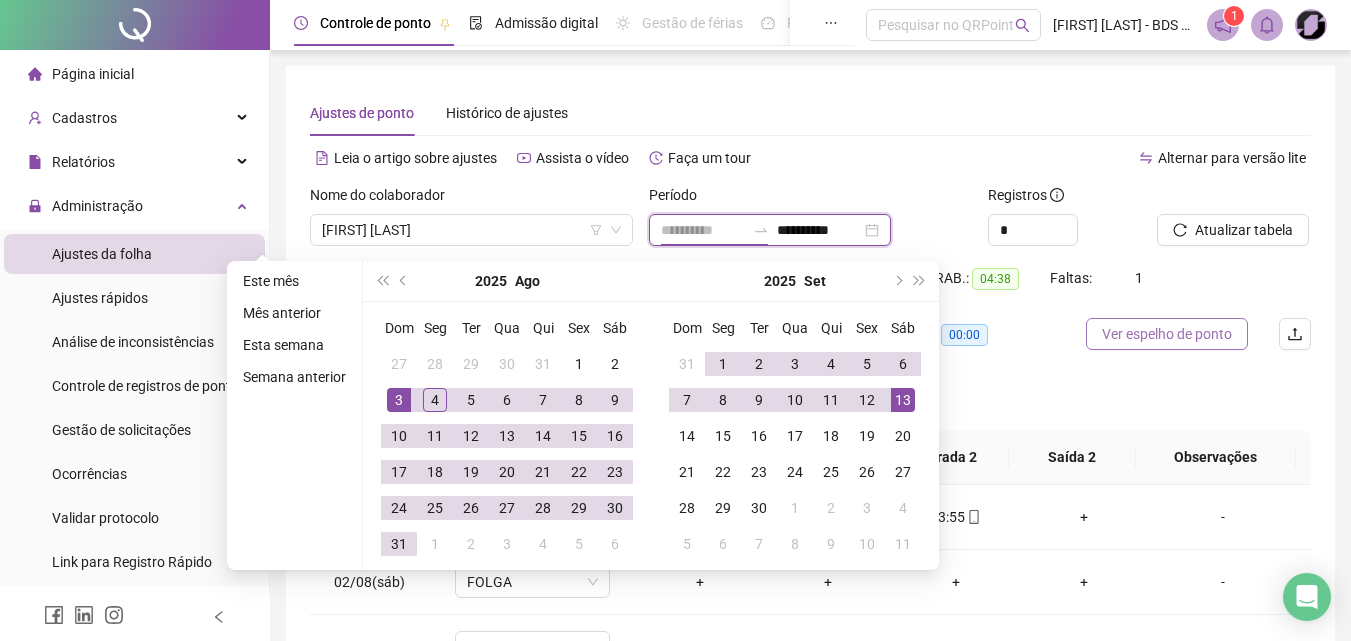 type on "**********" 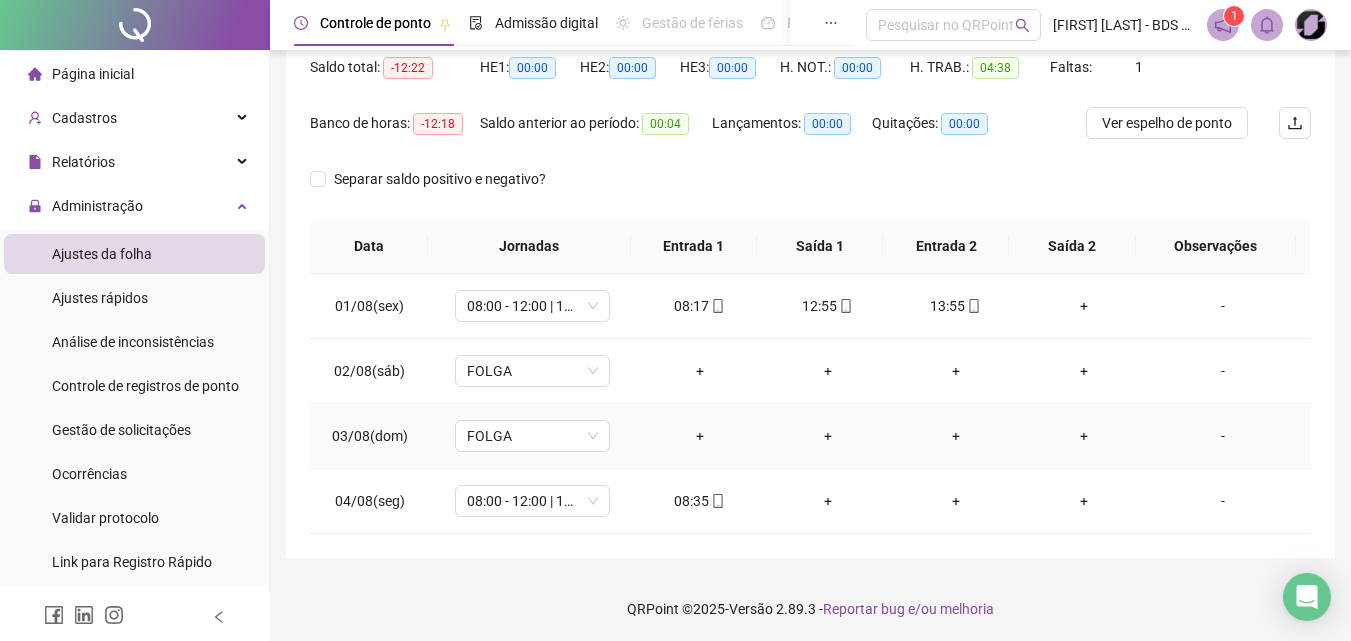 scroll, scrollTop: 214, scrollLeft: 0, axis: vertical 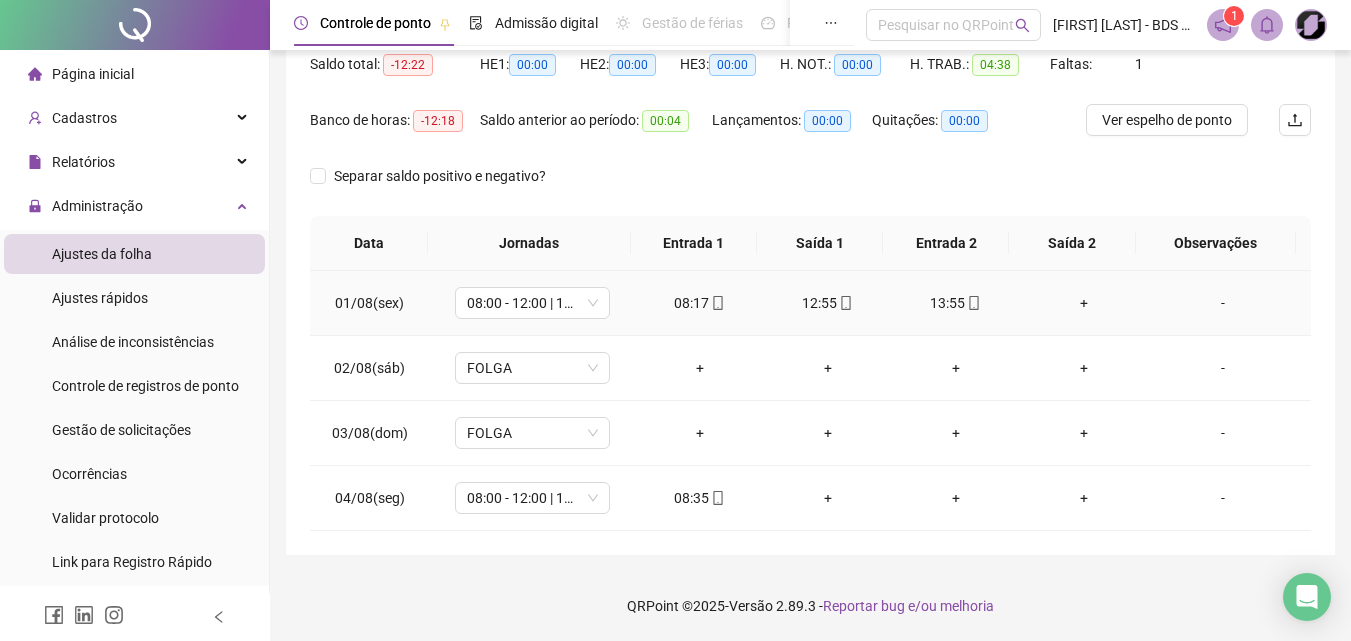click on "+" at bounding box center [1084, 303] 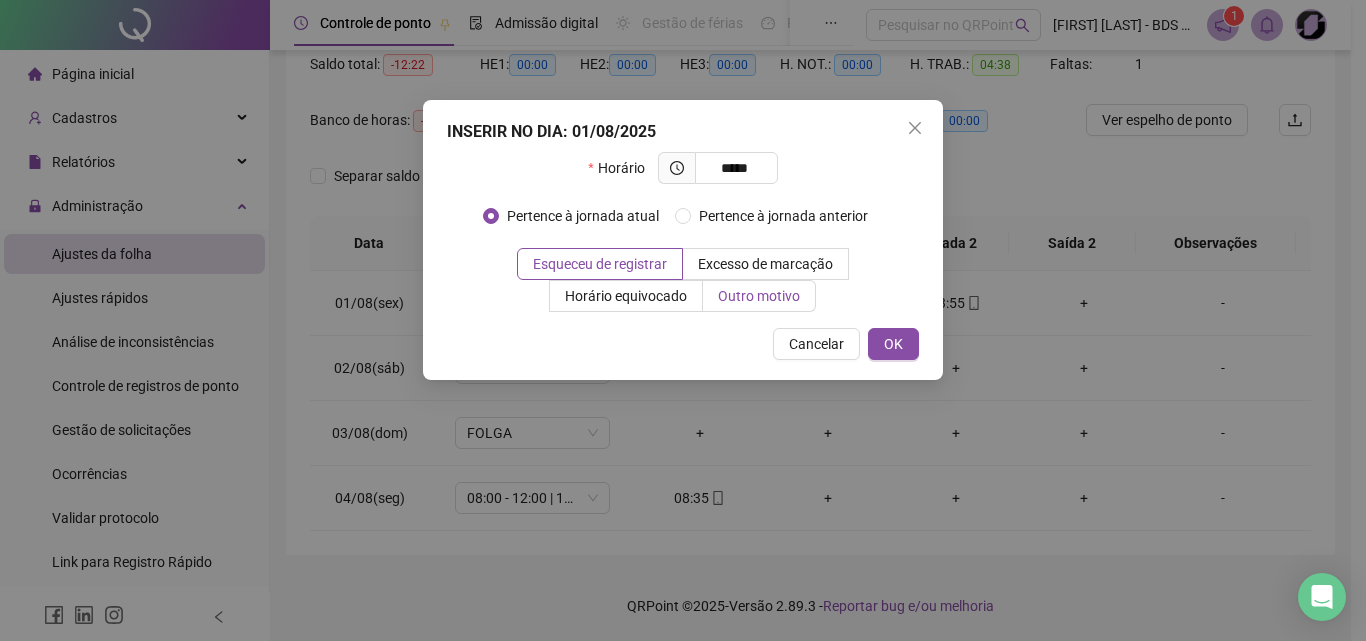 type on "*****" 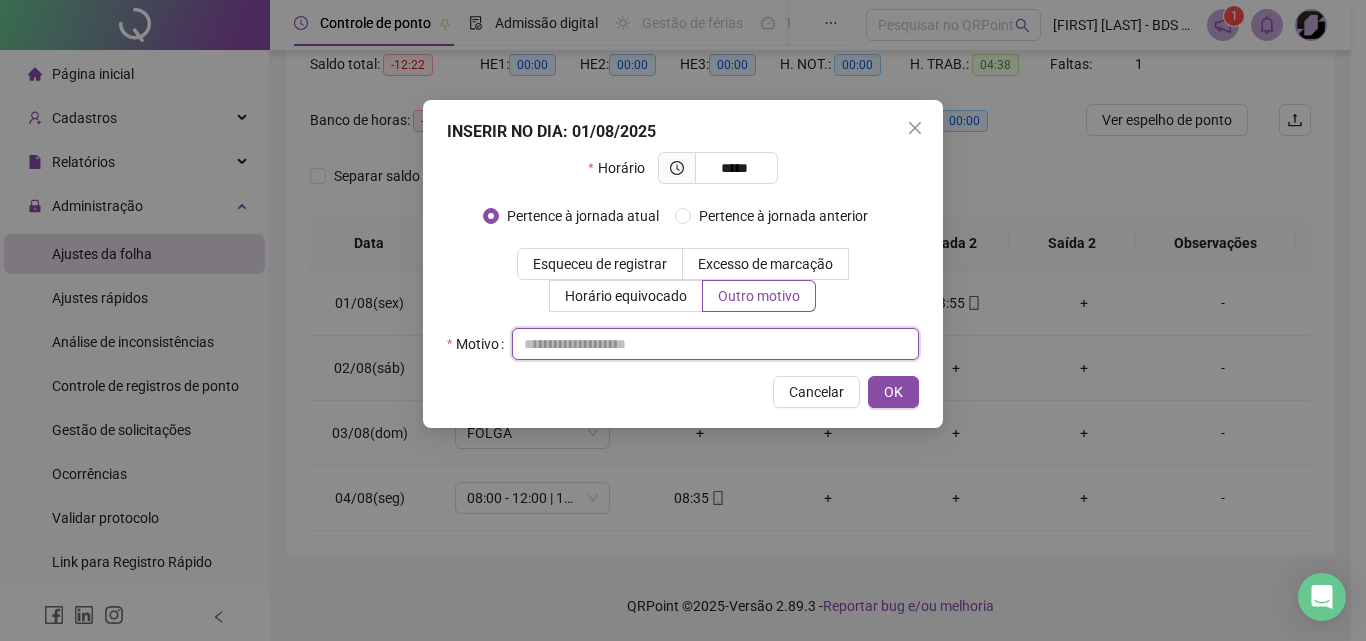 click at bounding box center (715, 344) 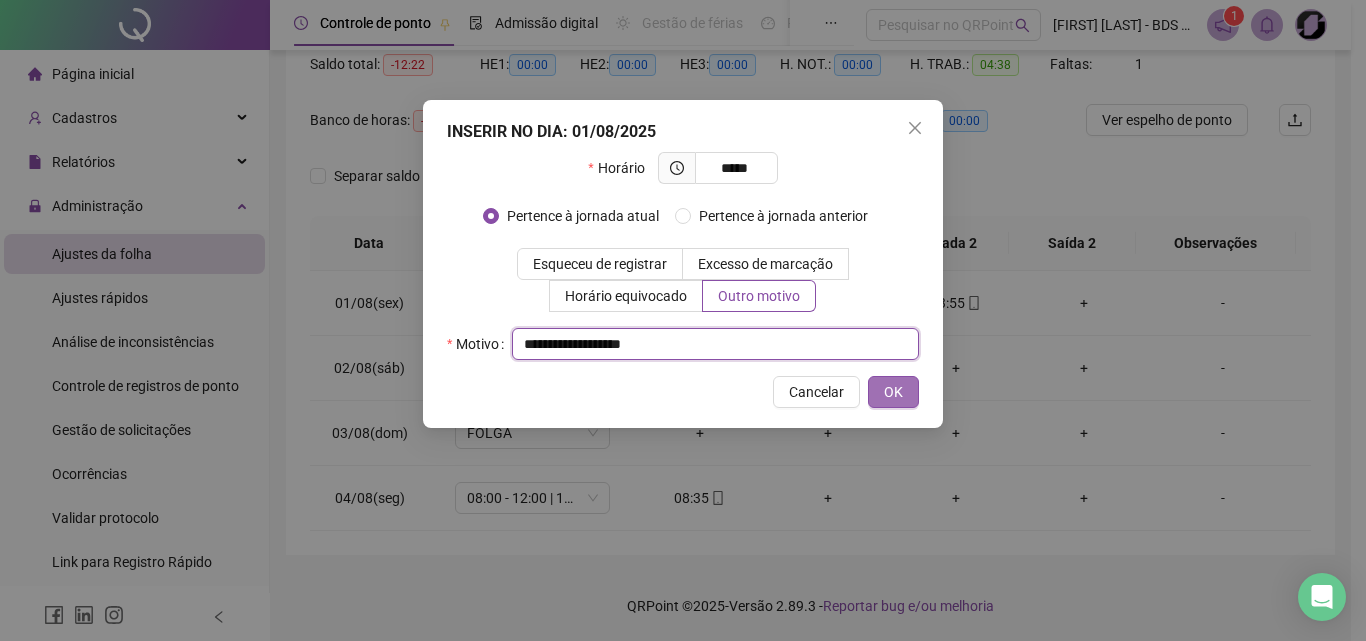 type on "**********" 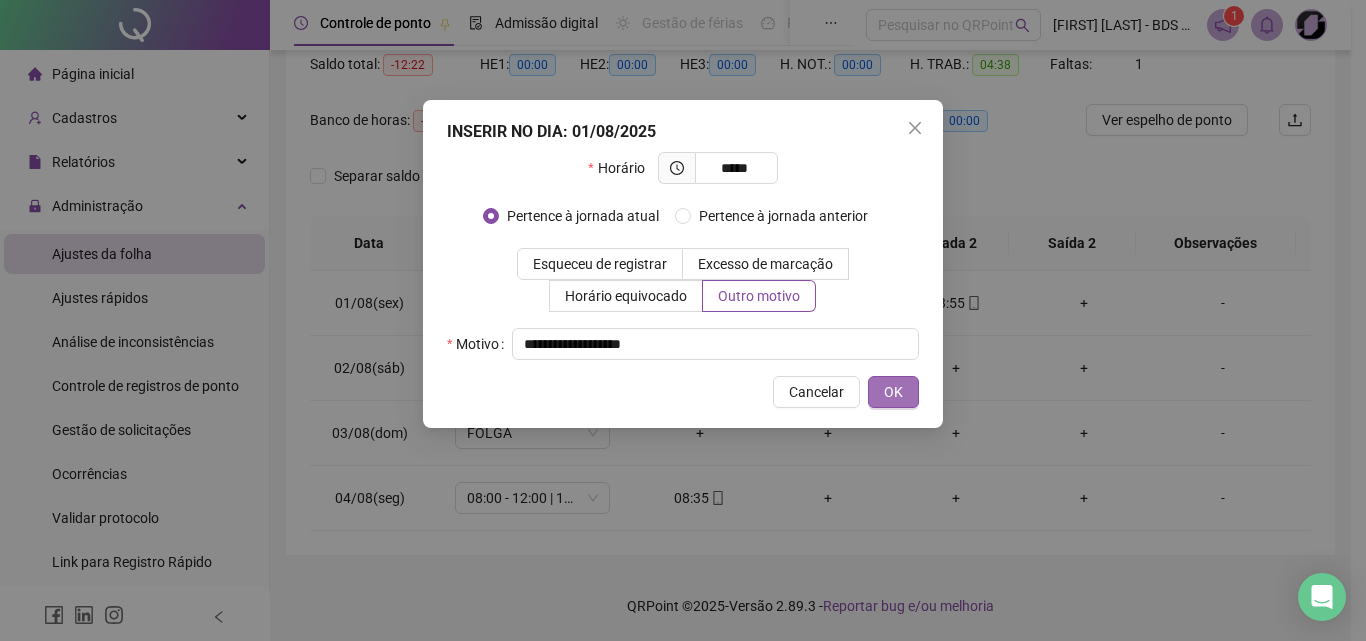 click on "OK" at bounding box center (893, 392) 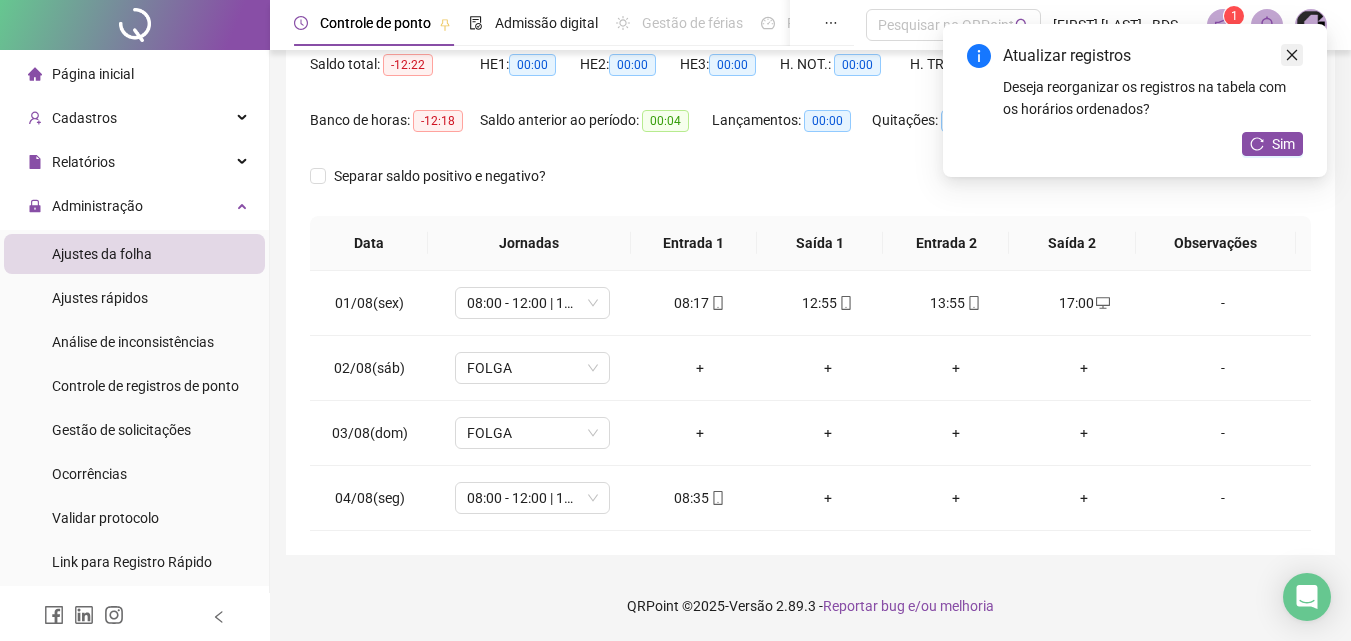 click 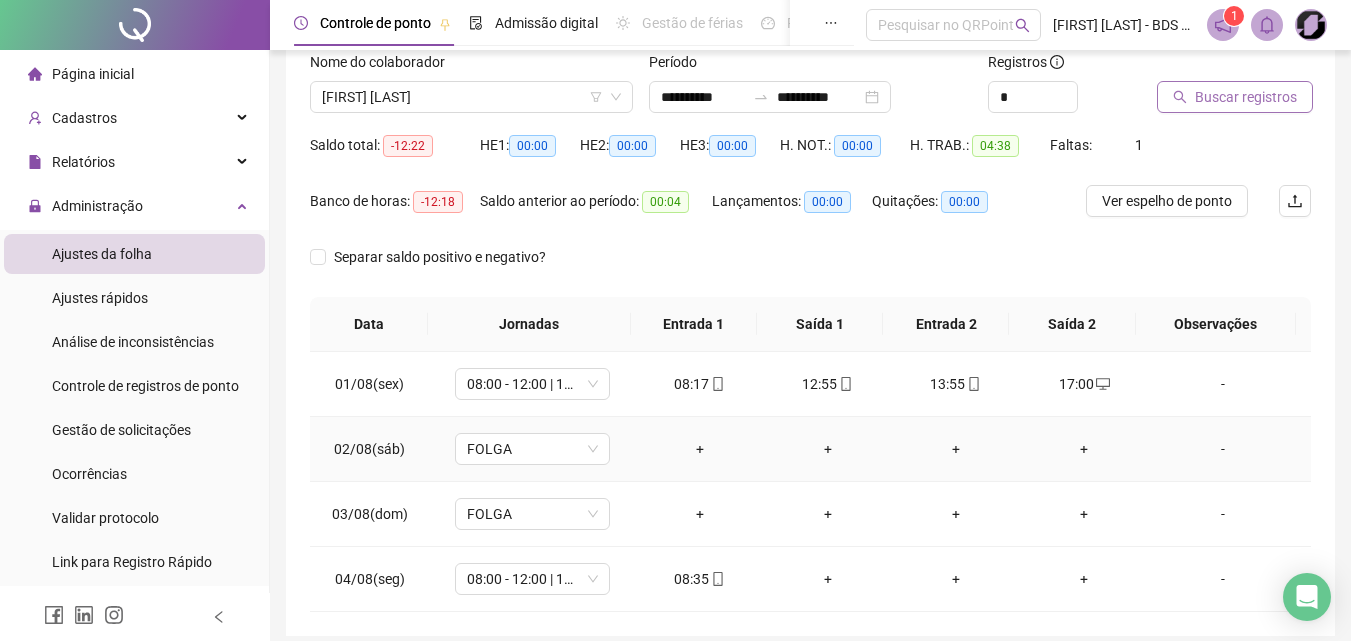scroll, scrollTop: 0, scrollLeft: 0, axis: both 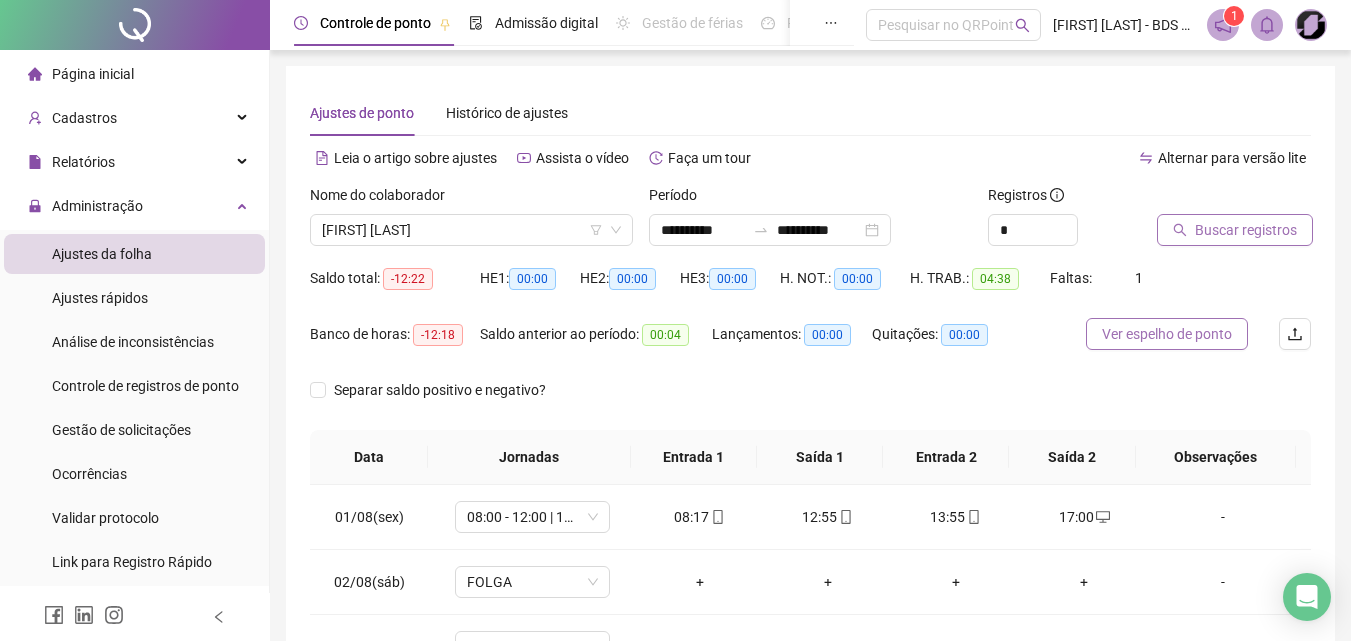 click on "Ver espelho de ponto" at bounding box center (1167, 334) 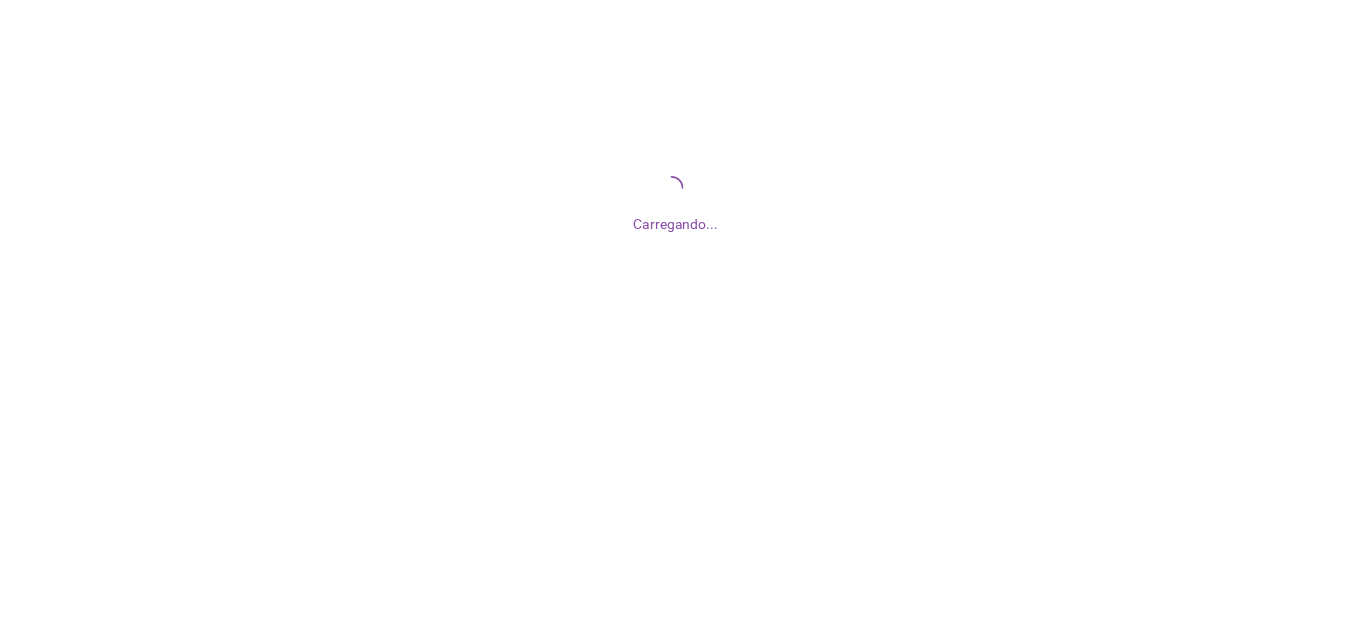 scroll, scrollTop: 0, scrollLeft: 0, axis: both 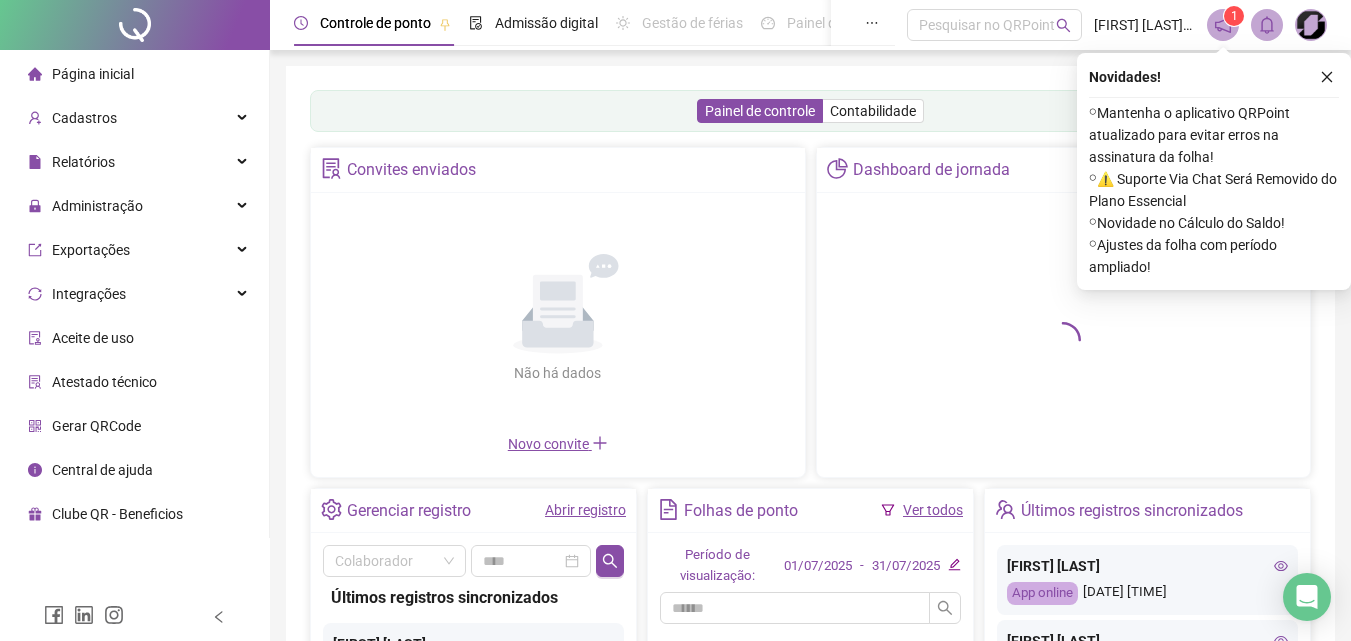 click 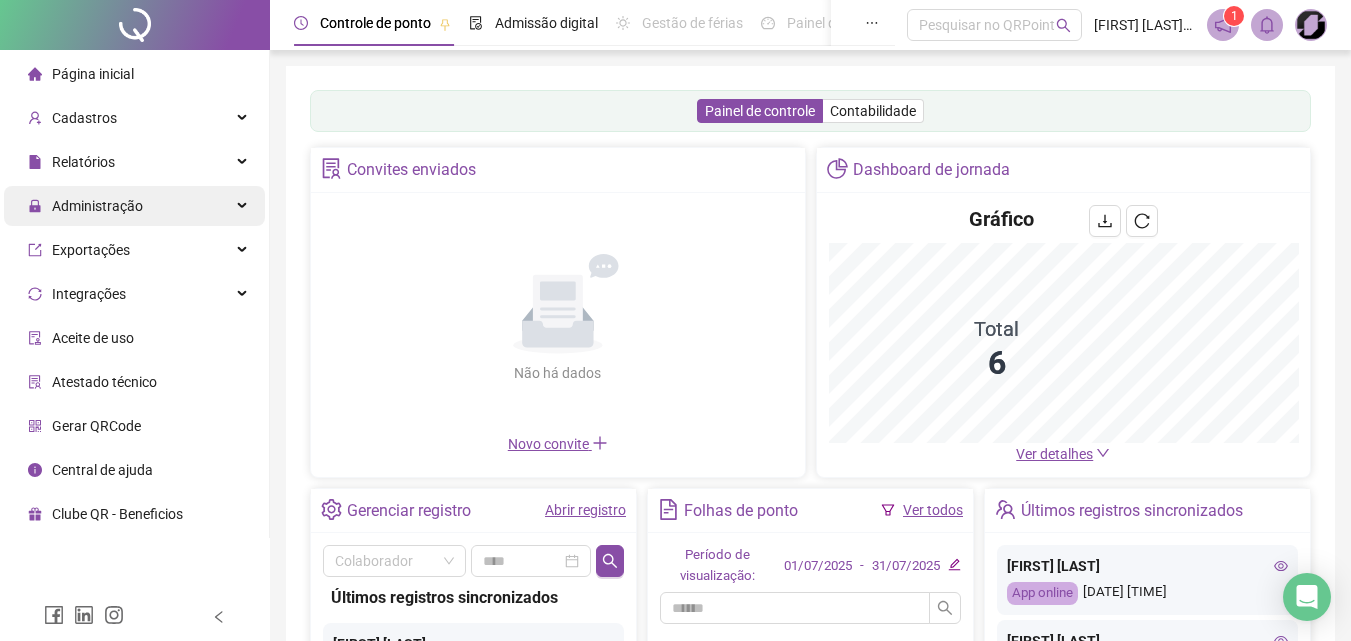click on "Administração" at bounding box center (97, 206) 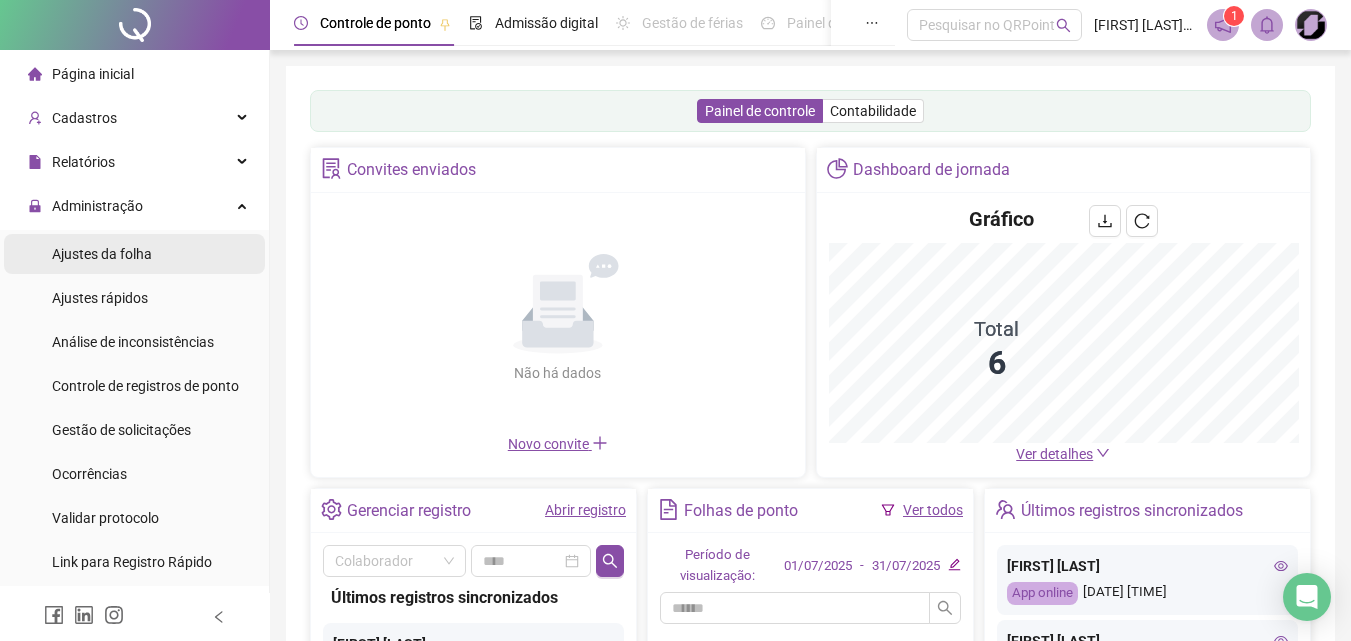 click on "Ajustes da folha" at bounding box center [102, 254] 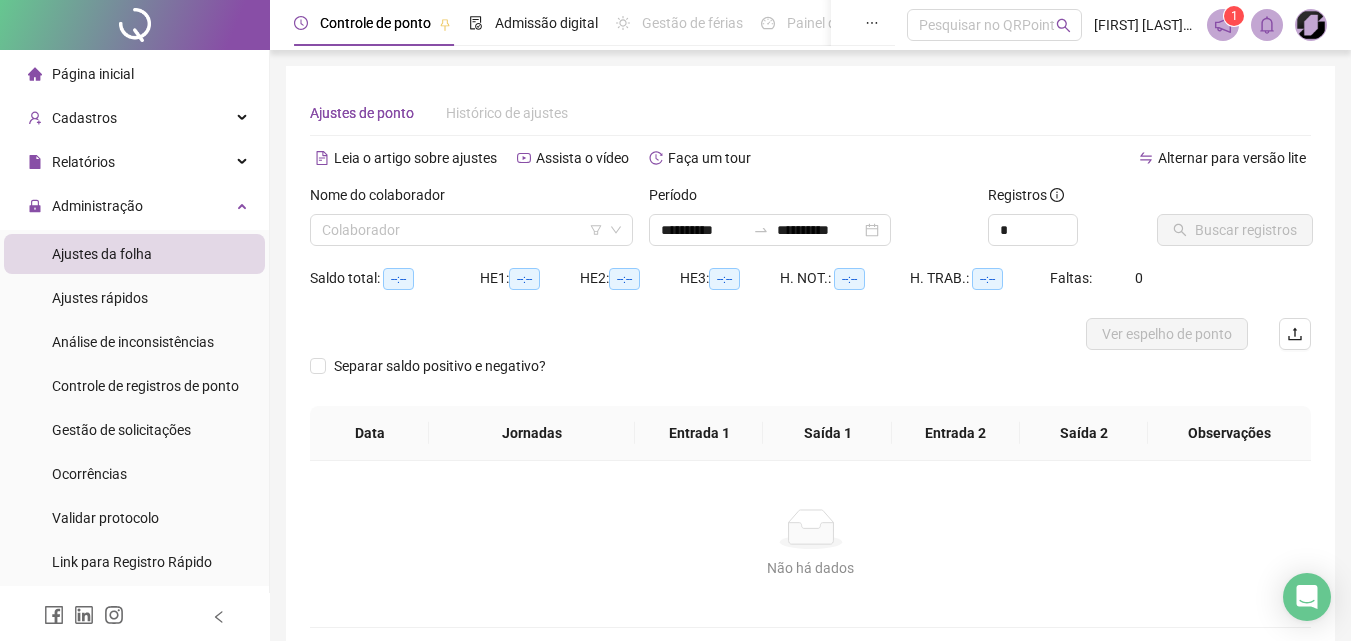 click on "Ajustes da folha" at bounding box center [102, 254] 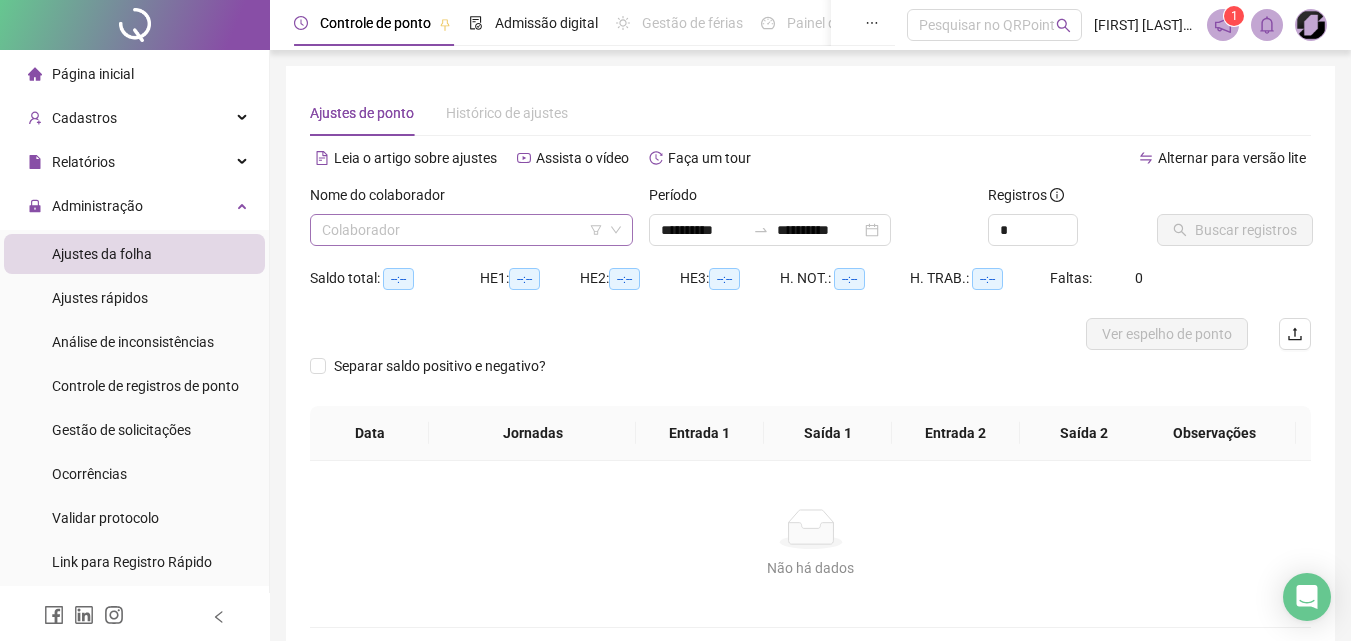 click at bounding box center [462, 230] 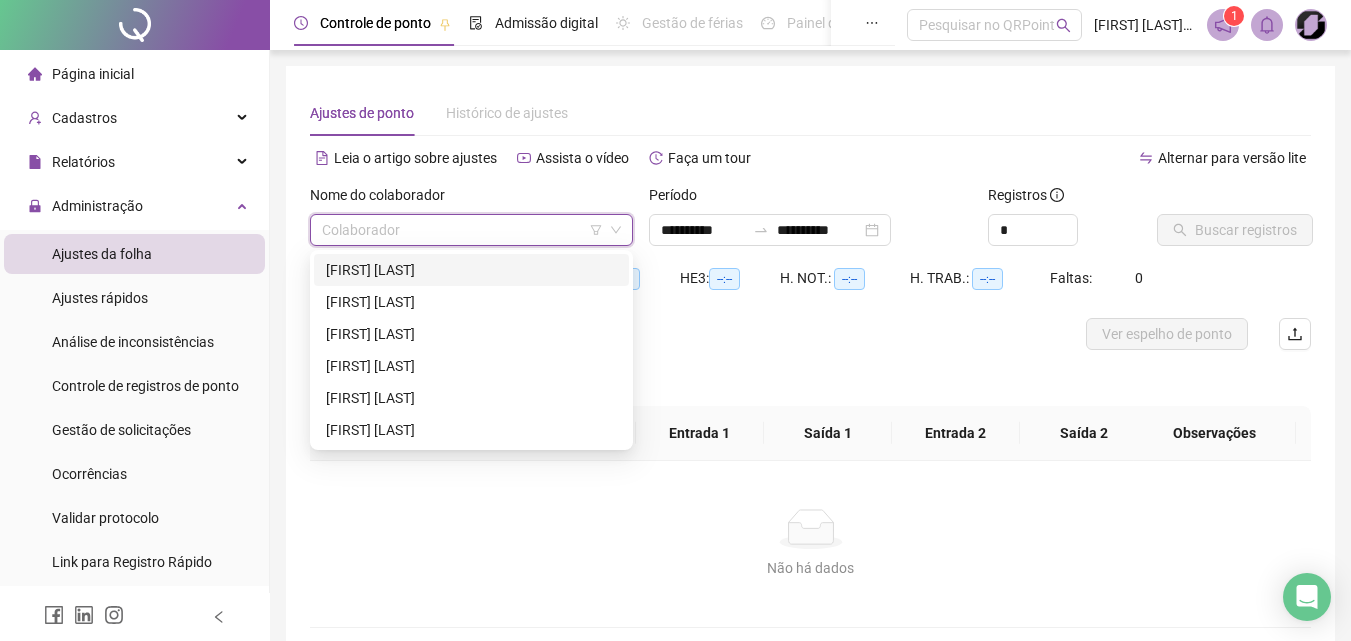 click on "[FIRST] [LAST]" at bounding box center [471, 270] 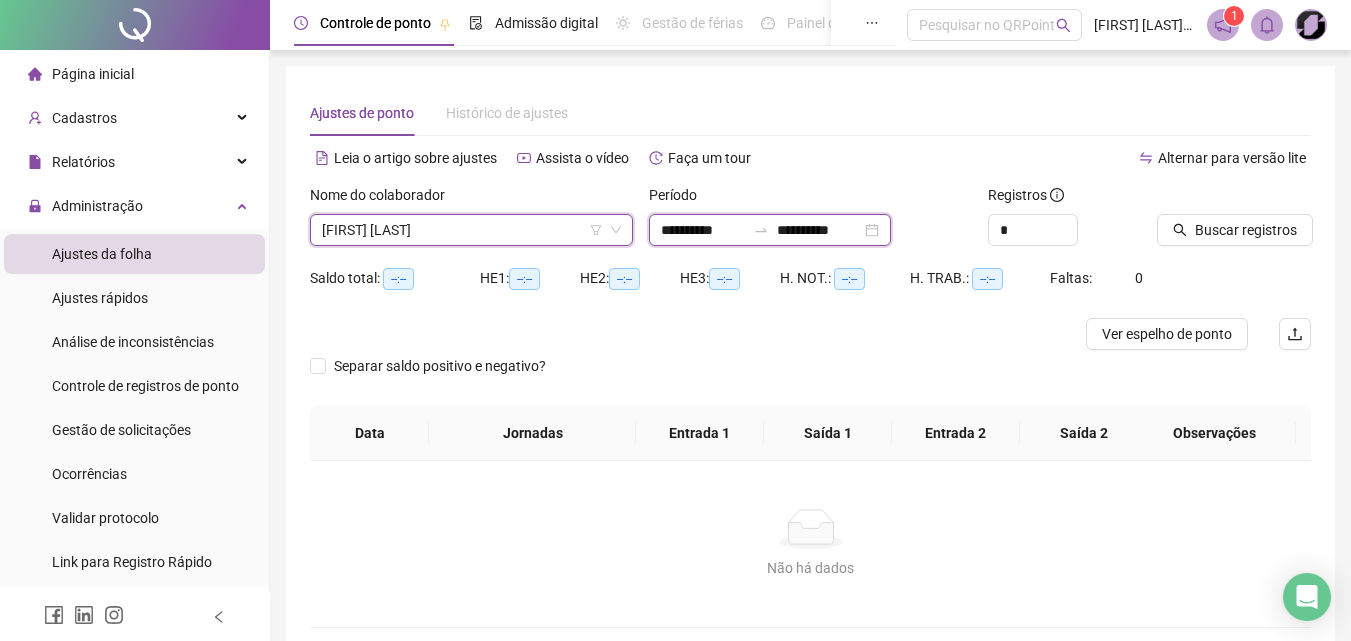click on "**********" at bounding box center [703, 230] 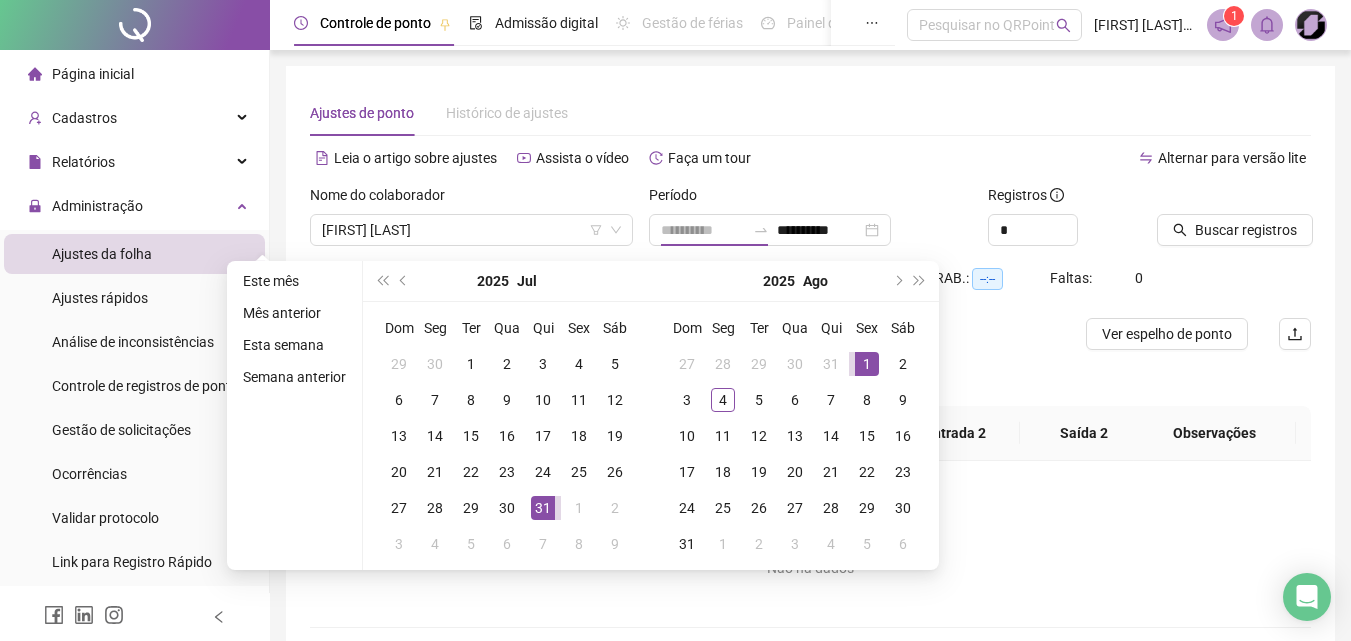 click on "1" at bounding box center (867, 364) 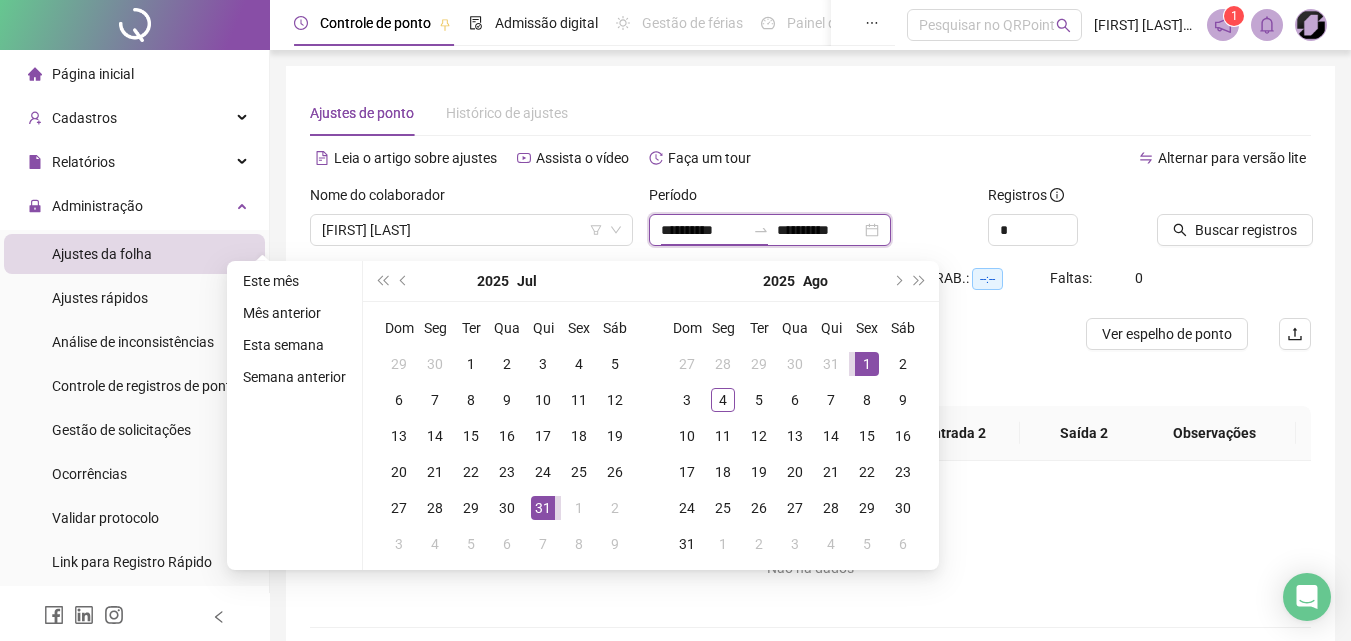 type on "**********" 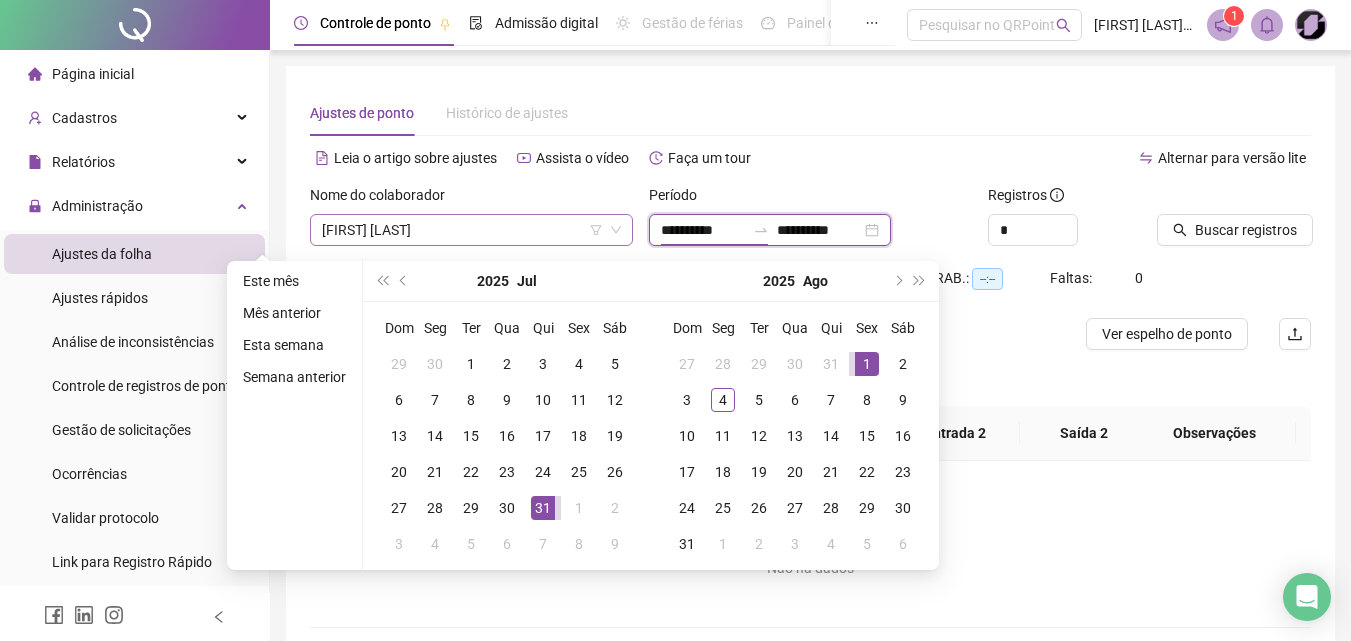 drag, startPoint x: 733, startPoint y: 227, endPoint x: 527, endPoint y: 230, distance: 206.02185 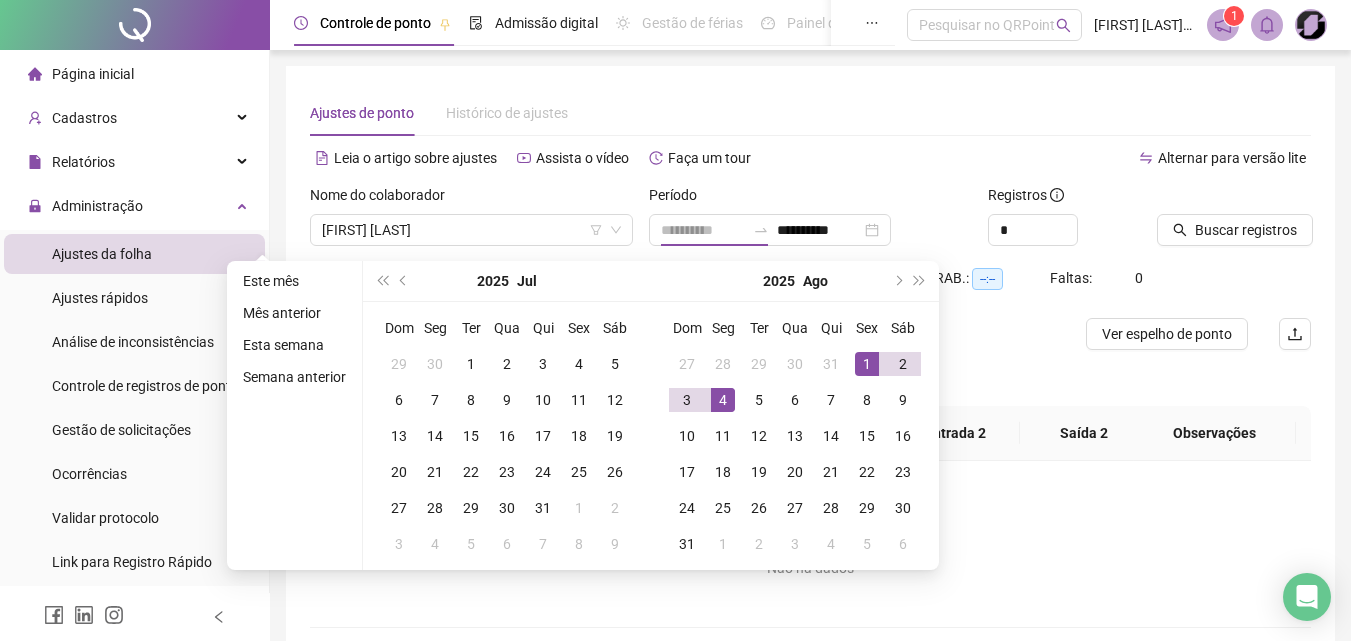 click on "4" at bounding box center [723, 400] 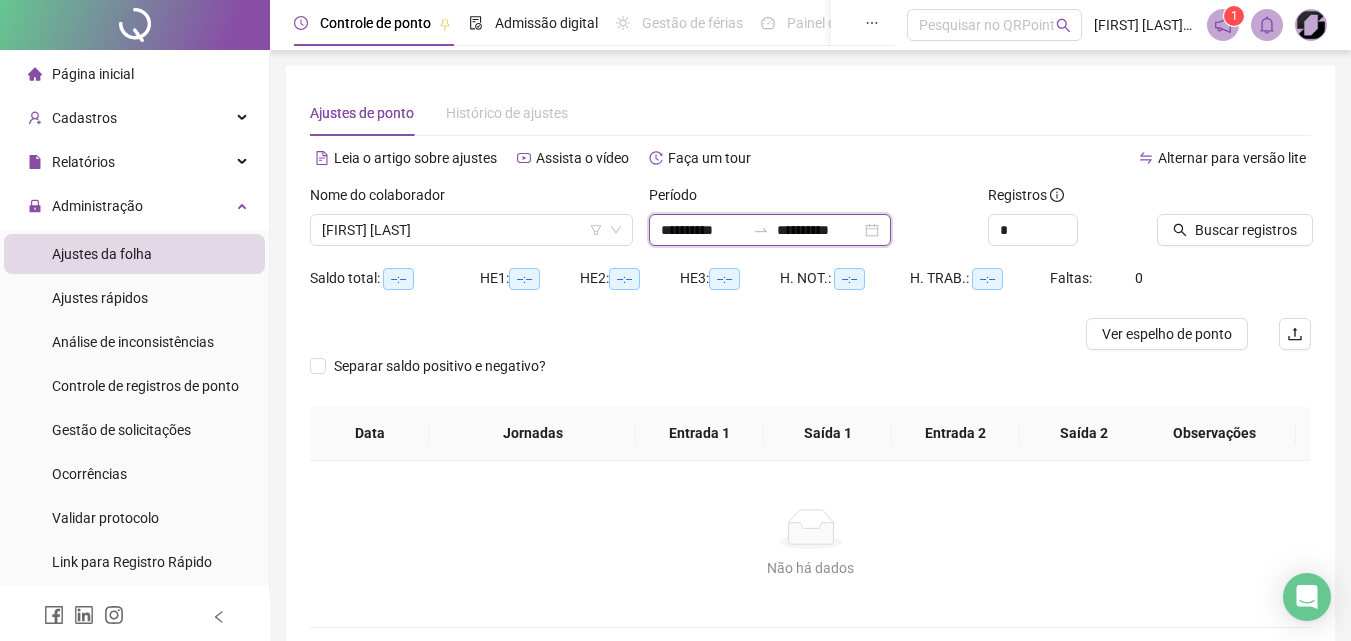 click on "**********" at bounding box center [703, 230] 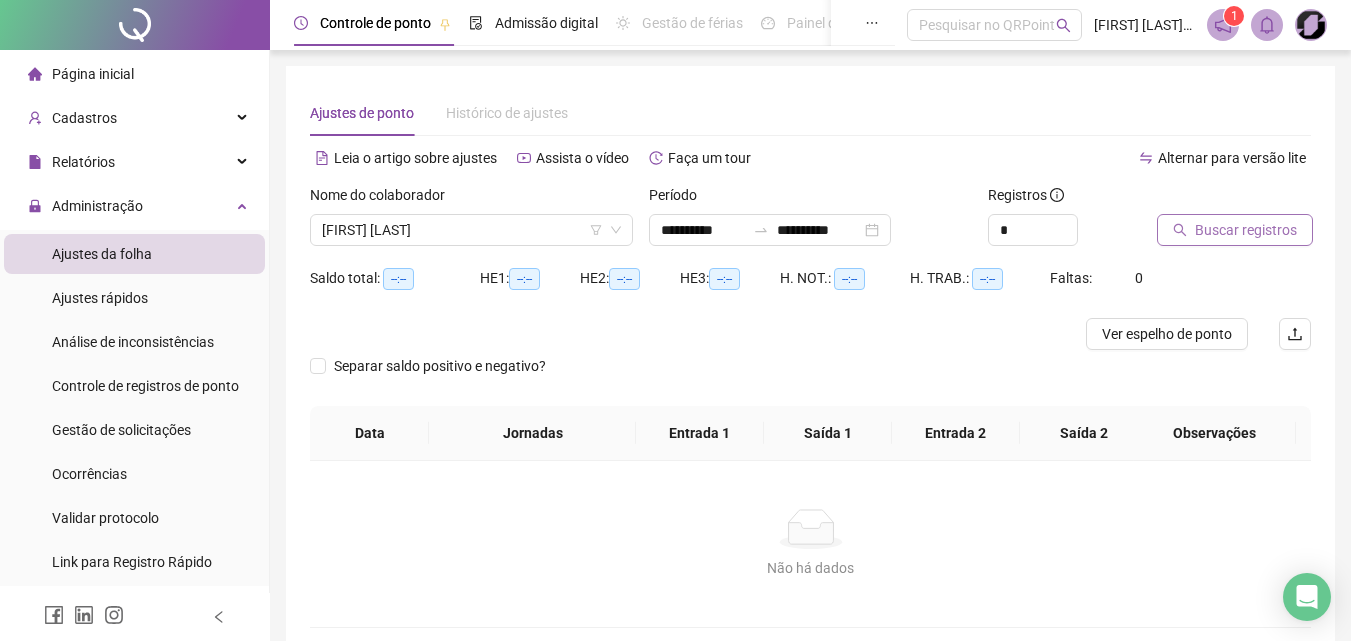click on "Buscar registros" at bounding box center [1235, 230] 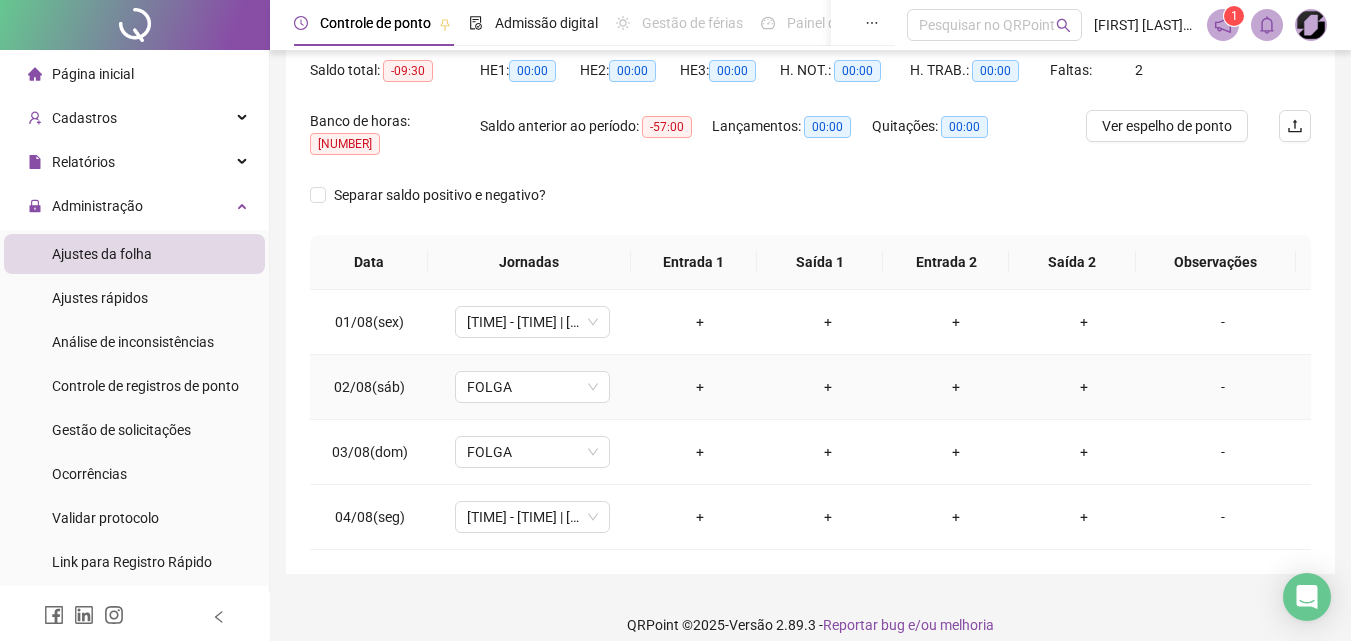 scroll, scrollTop: 214, scrollLeft: 0, axis: vertical 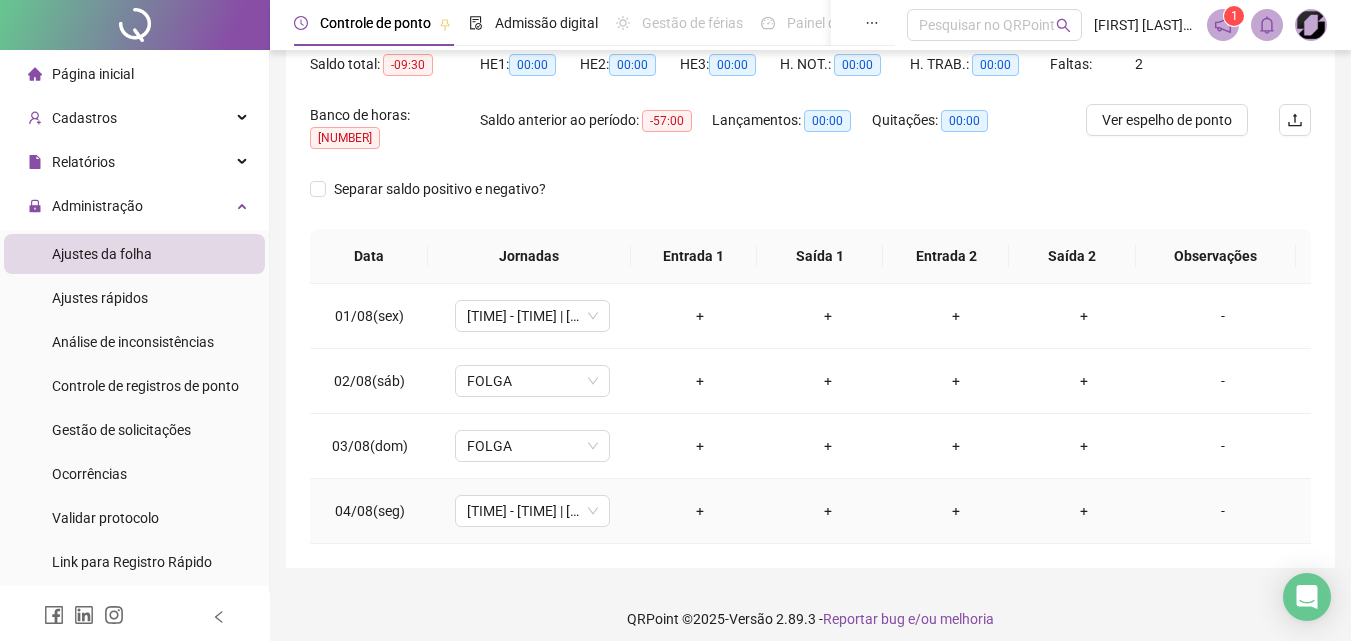 click on "+" at bounding box center [700, 511] 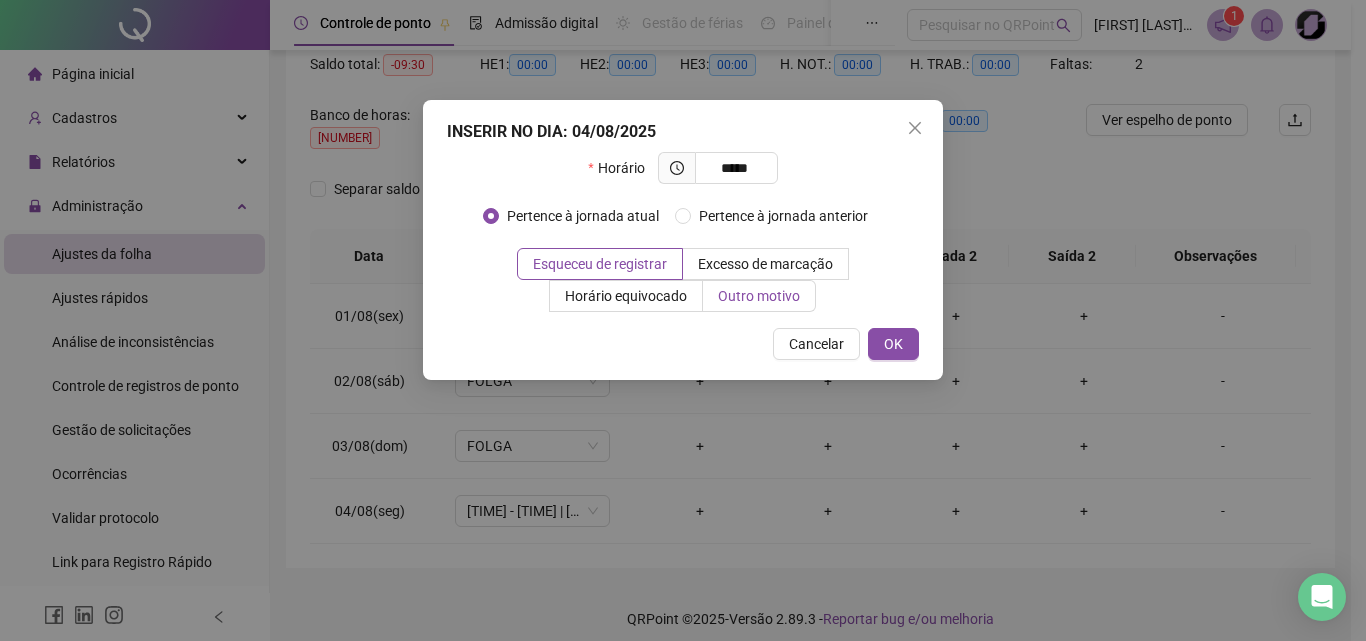 type on "*****" 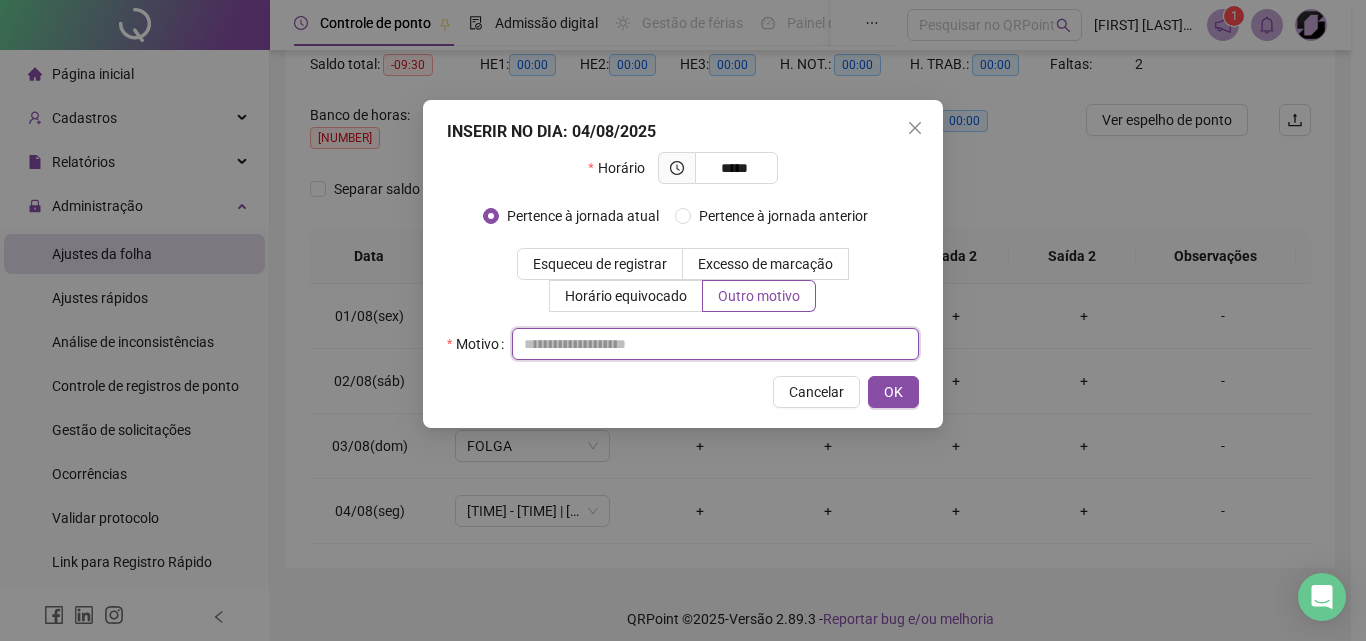 click at bounding box center (715, 344) 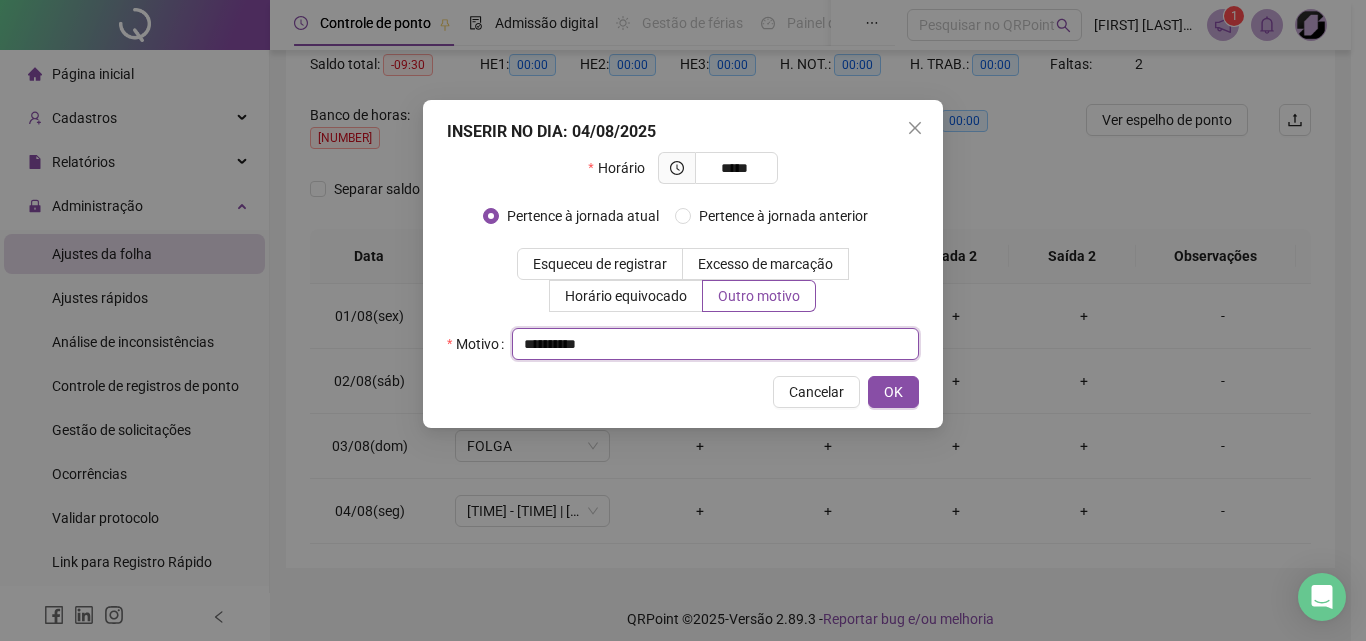 type on "**********" 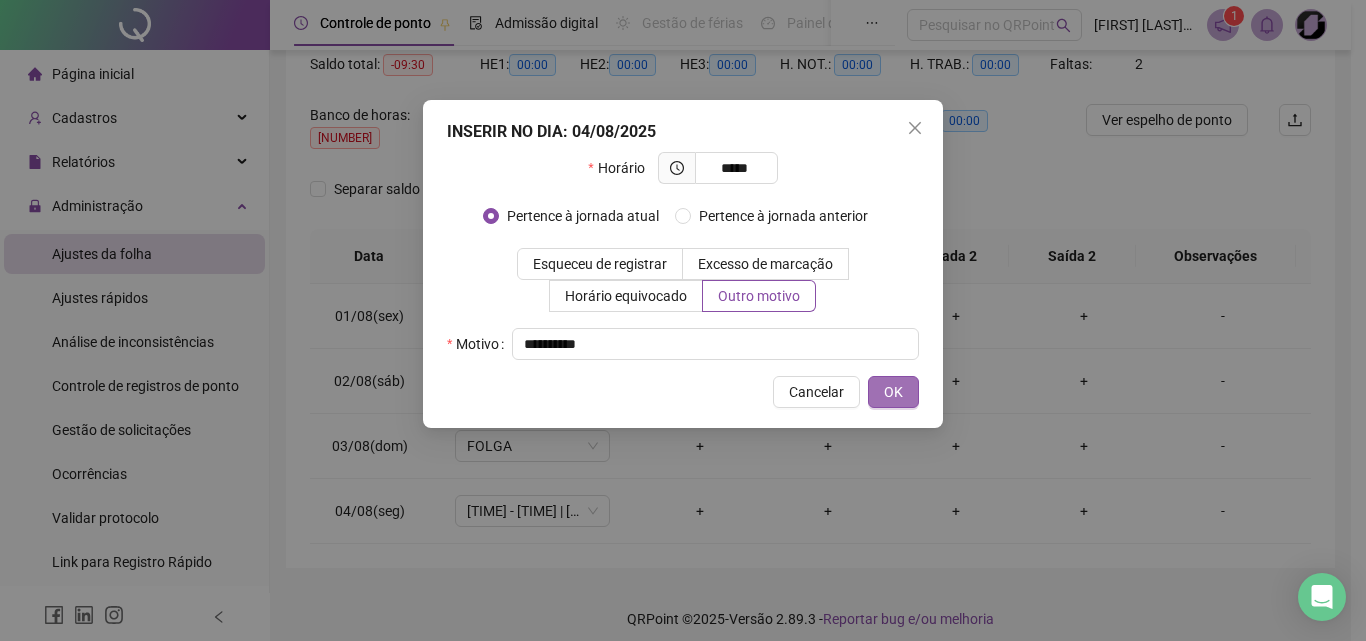 click on "OK" at bounding box center [893, 392] 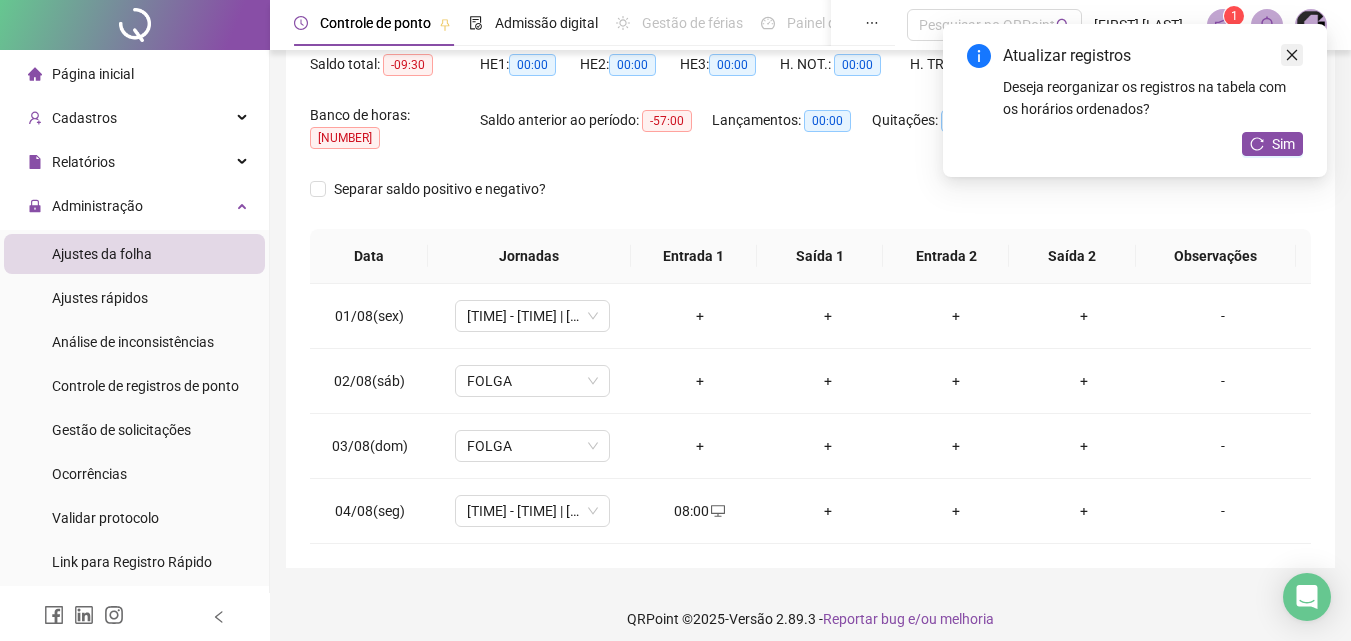 click 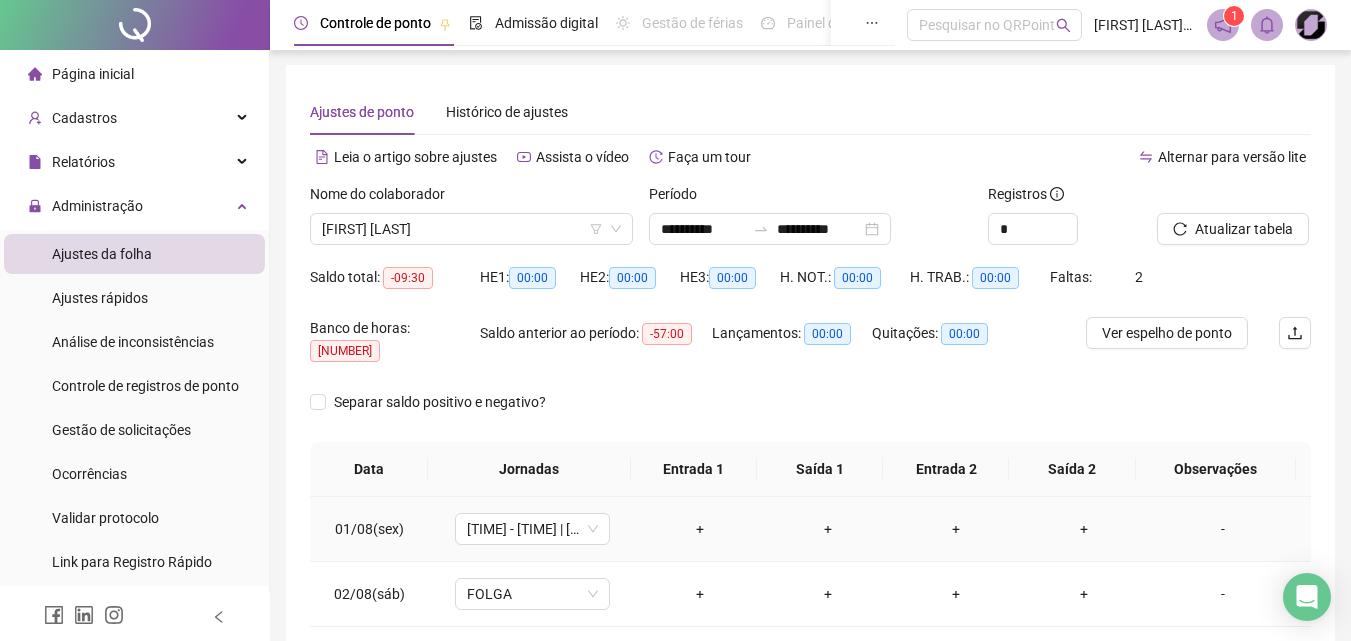 scroll, scrollTop: 0, scrollLeft: 0, axis: both 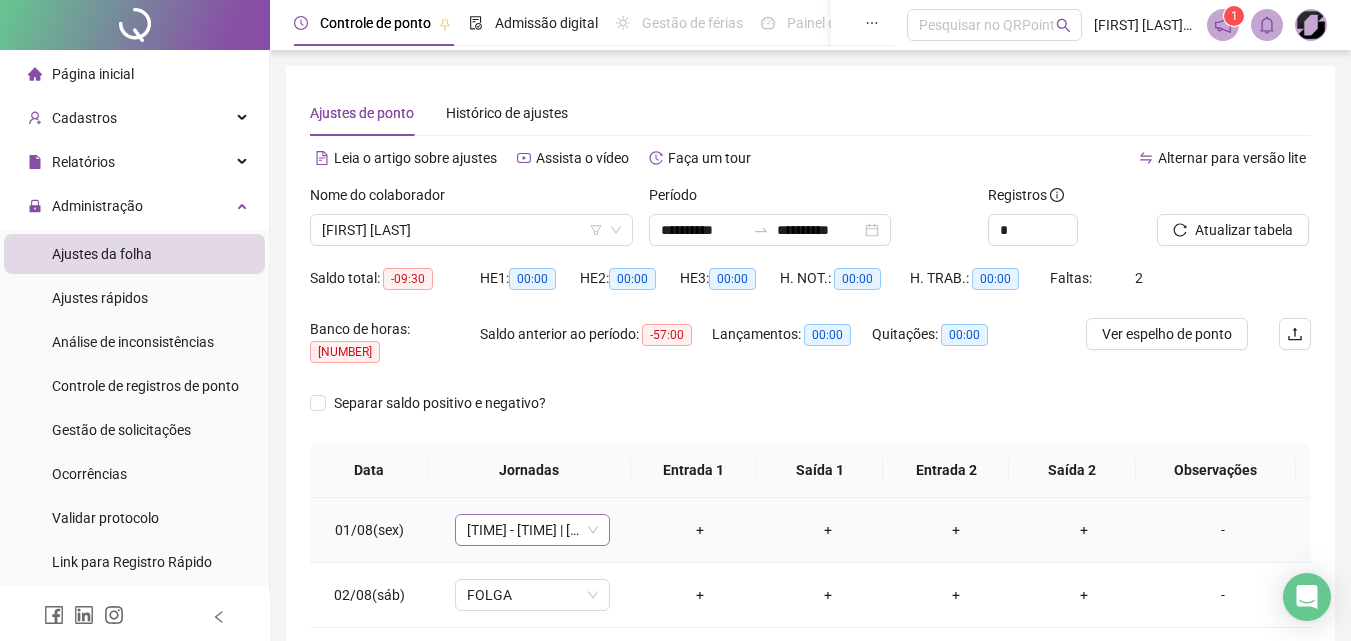 click on "13:00 - 16:00 | 16:15 - 18:00" at bounding box center (532, 530) 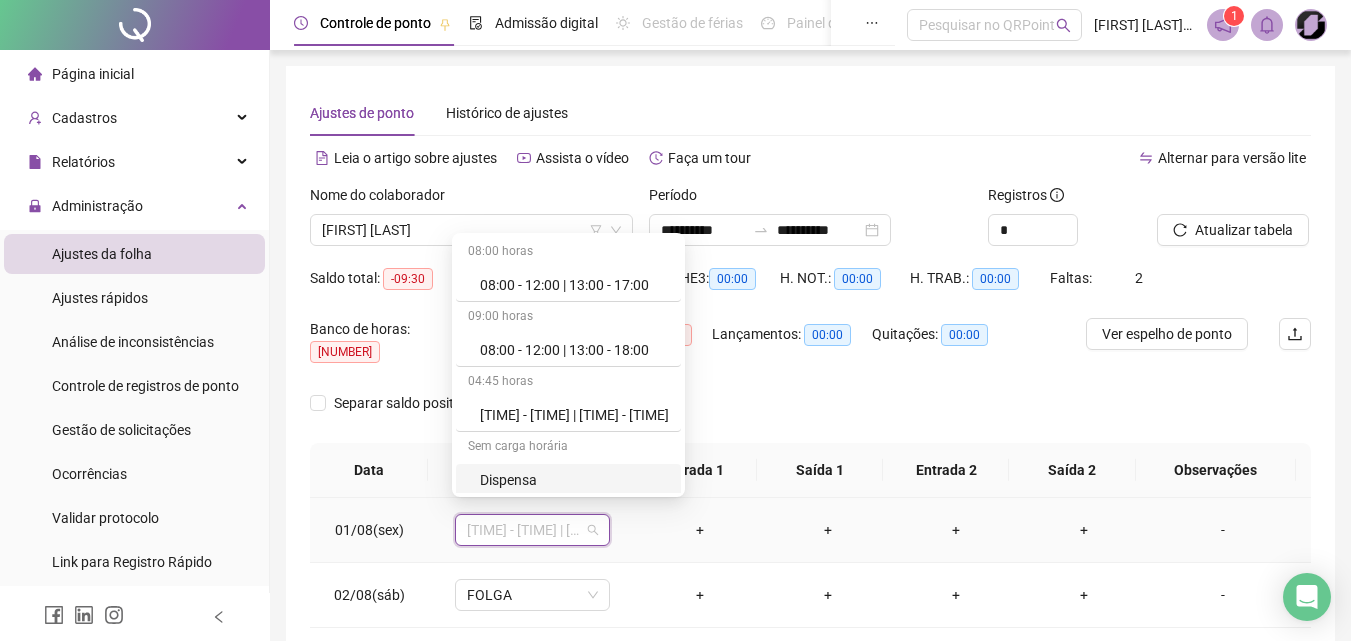 click on "Dispensa" at bounding box center [574, 480] 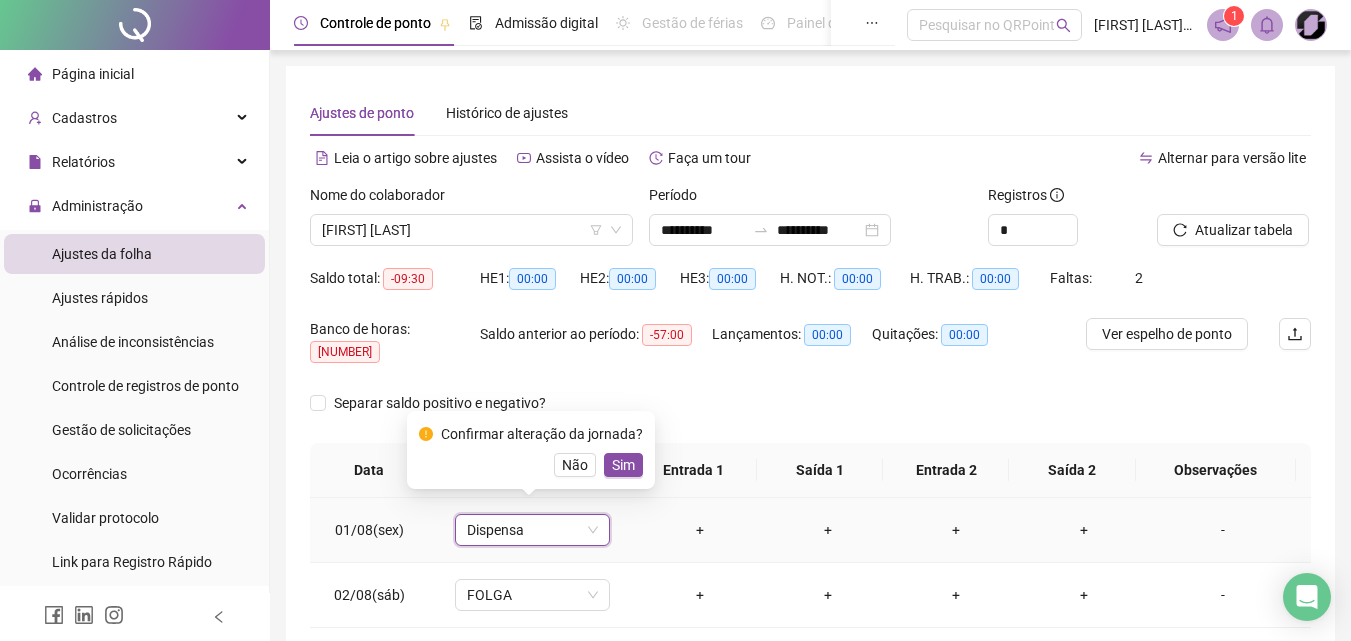 click on "Sim" at bounding box center [623, 465] 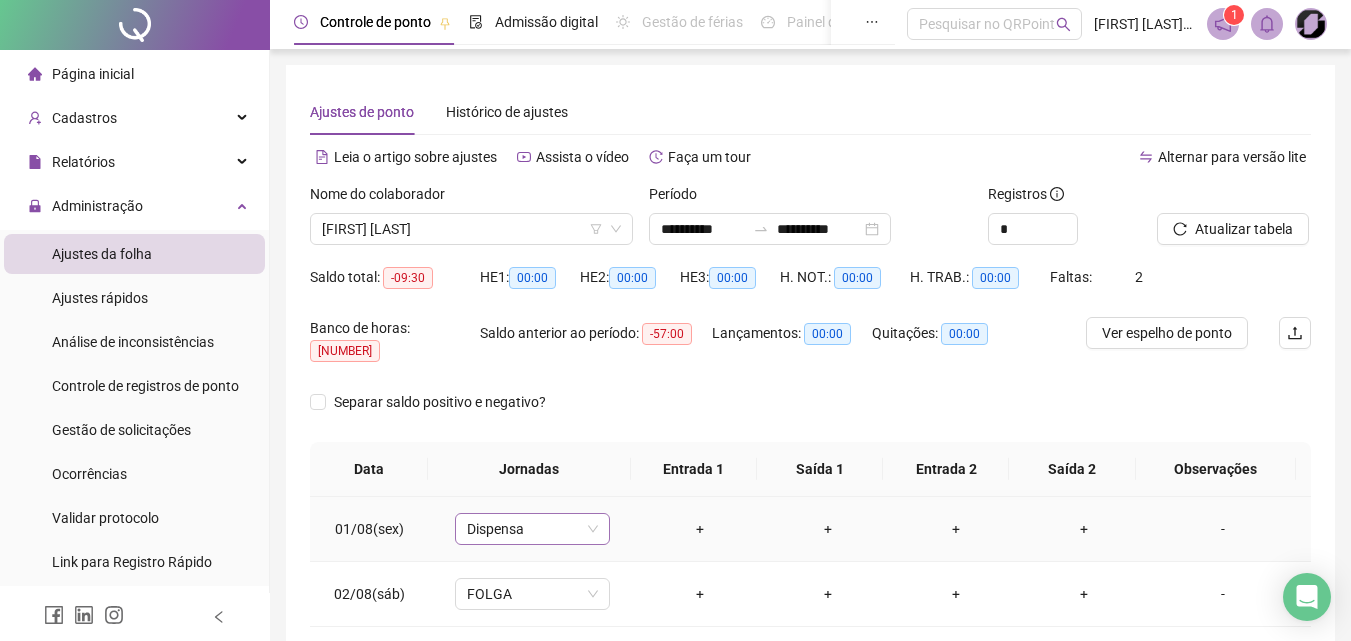 scroll, scrollTop: 0, scrollLeft: 0, axis: both 